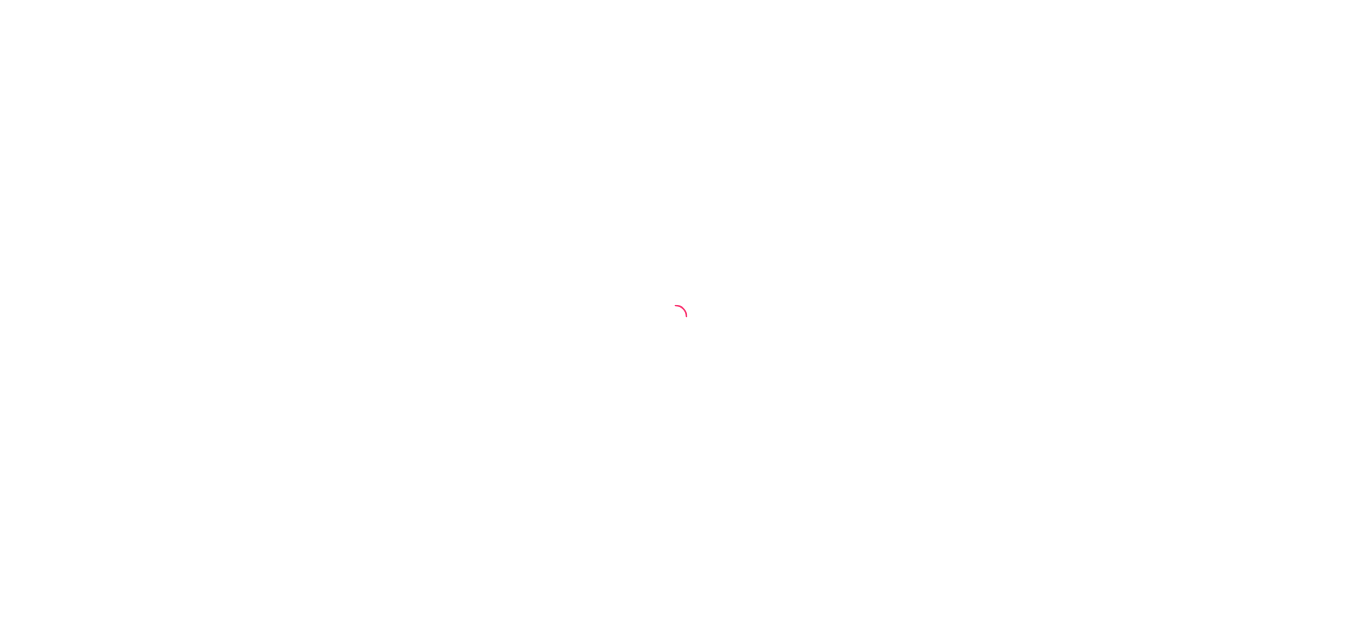 scroll, scrollTop: 0, scrollLeft: 0, axis: both 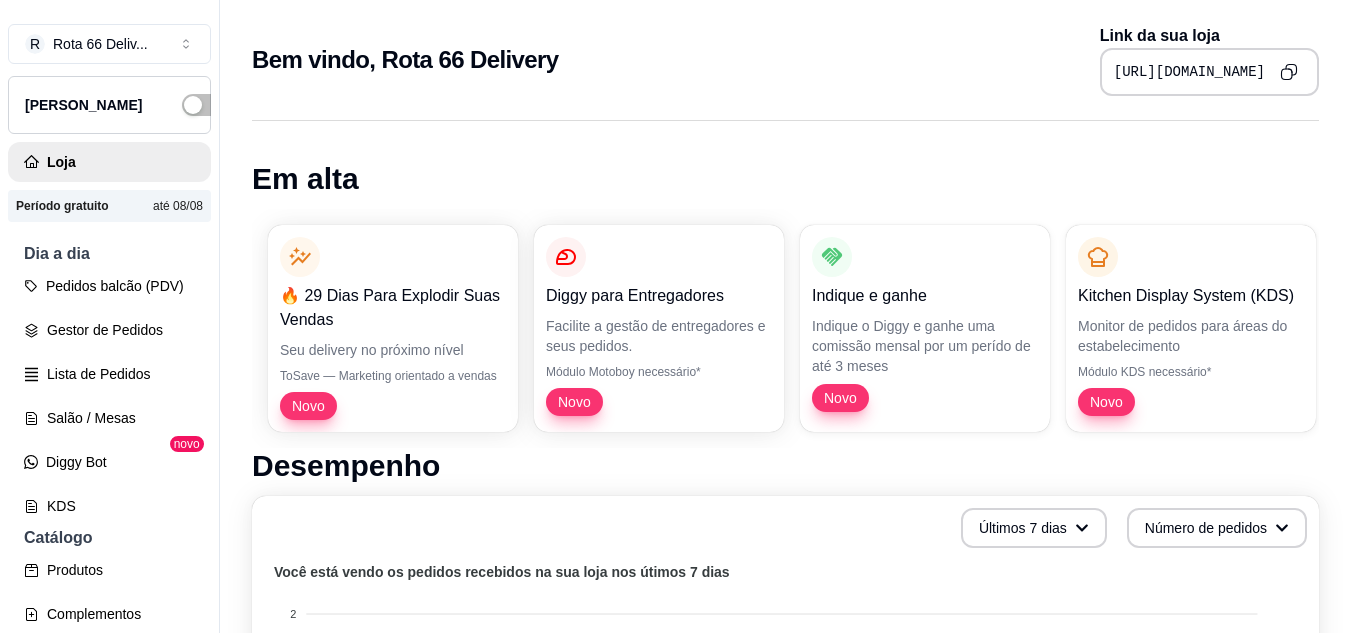 click at bounding box center [1289, 72] 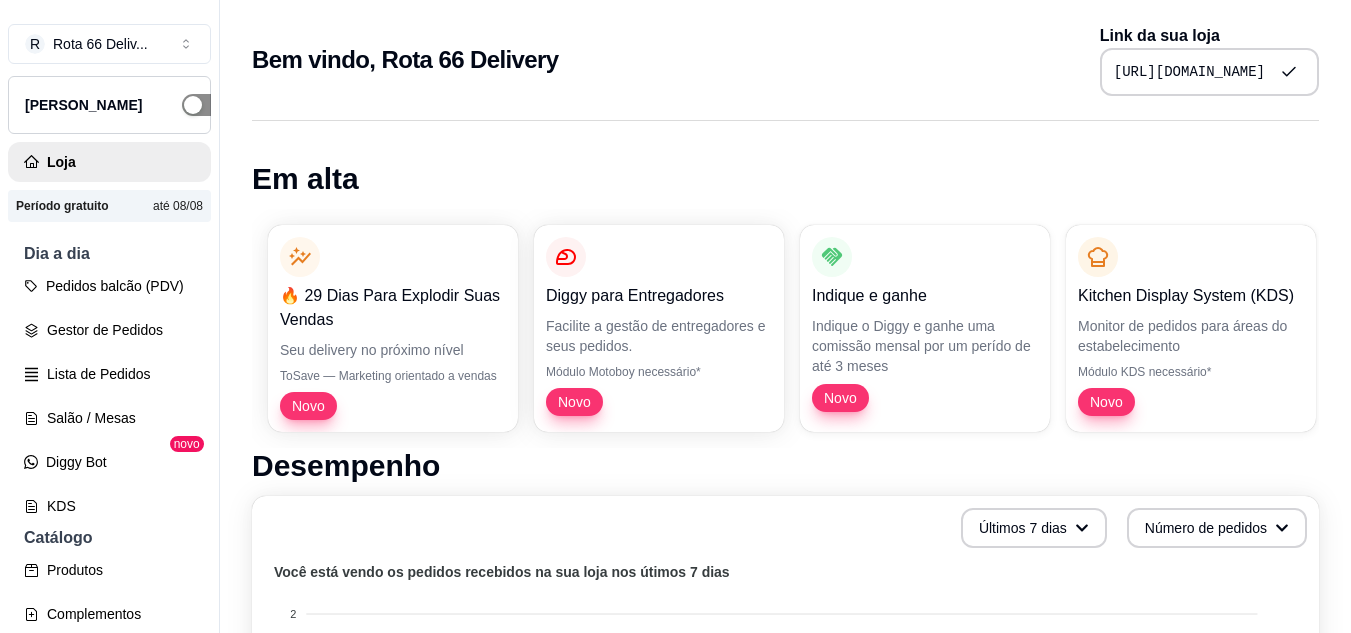click at bounding box center (193, 105) 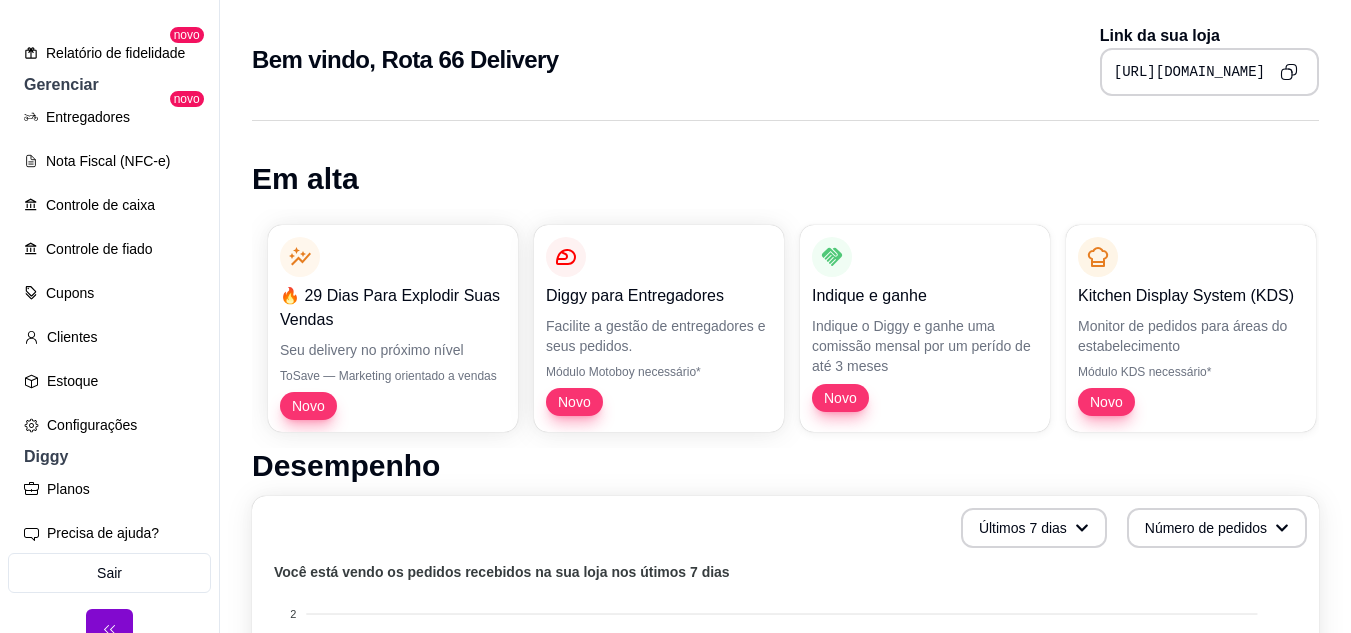 scroll, scrollTop: 737, scrollLeft: 0, axis: vertical 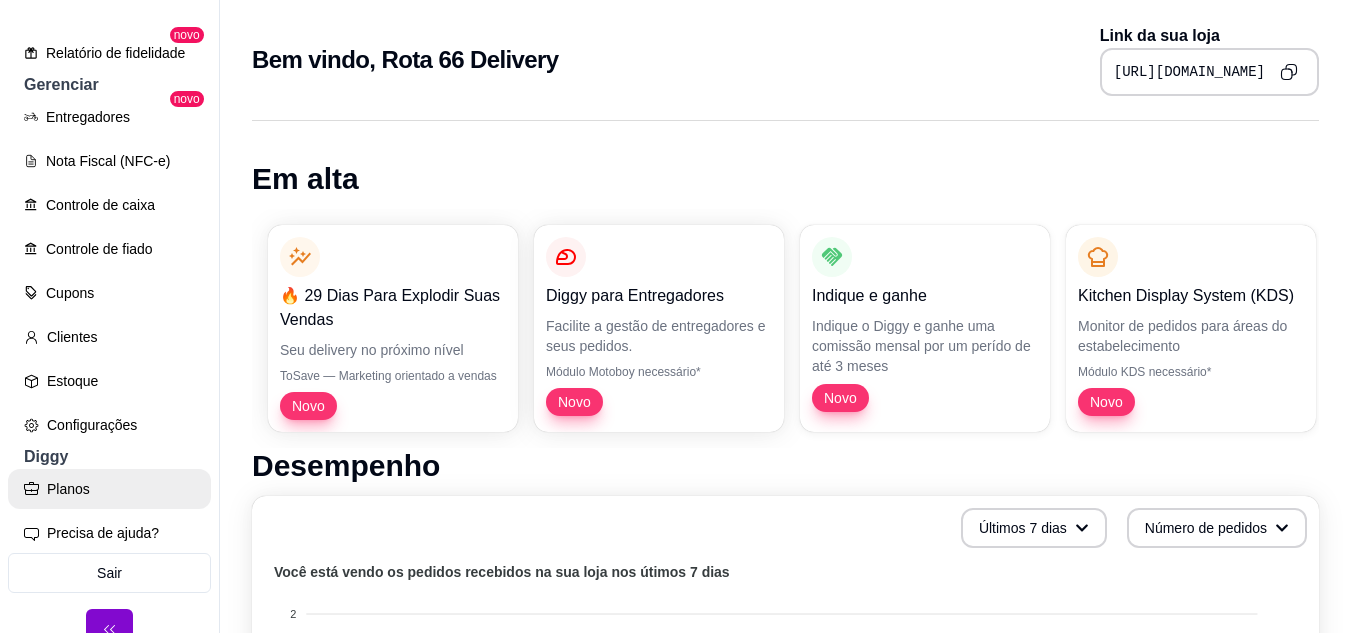 click on "Planos" at bounding box center (109, 489) 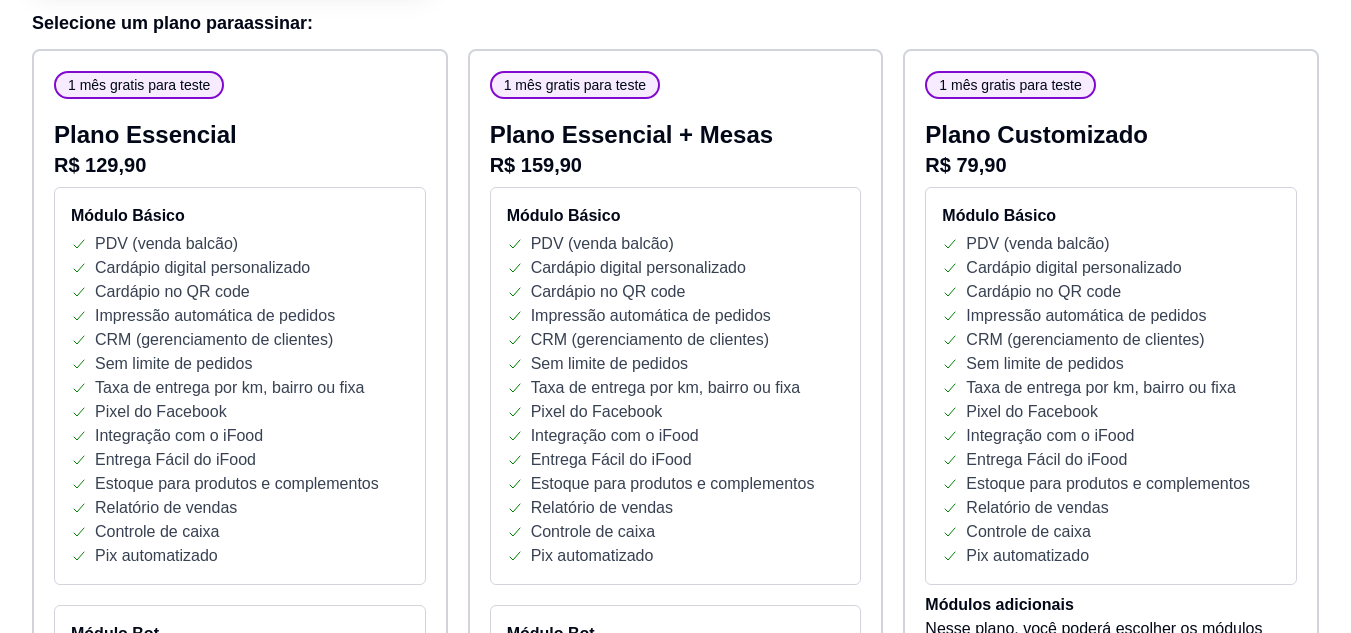 scroll, scrollTop: 300, scrollLeft: 0, axis: vertical 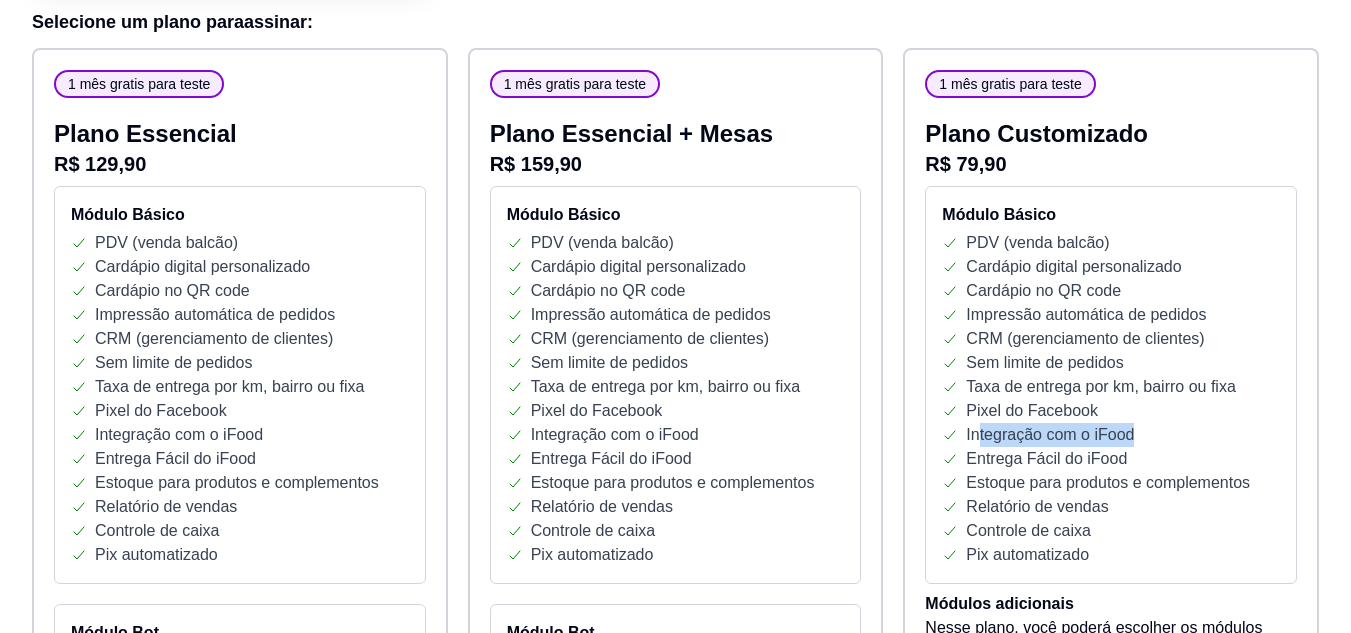 drag, startPoint x: 978, startPoint y: 438, endPoint x: 1234, endPoint y: 442, distance: 256.03125 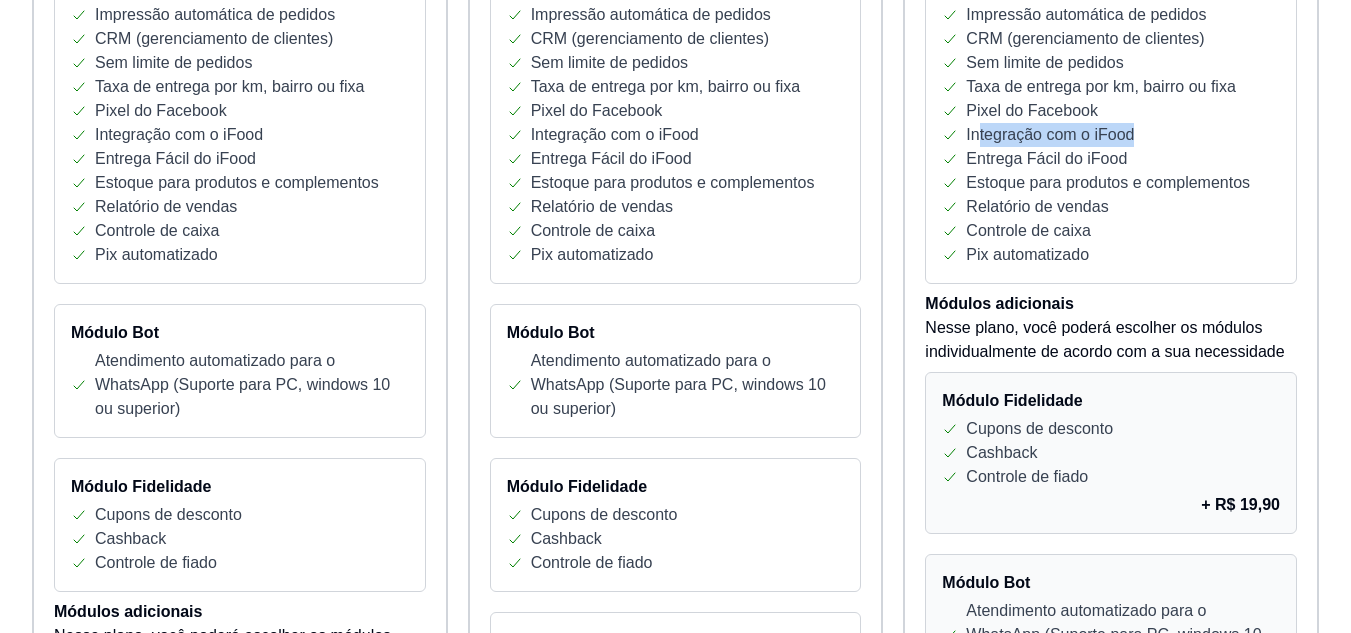 scroll, scrollTop: 700, scrollLeft: 0, axis: vertical 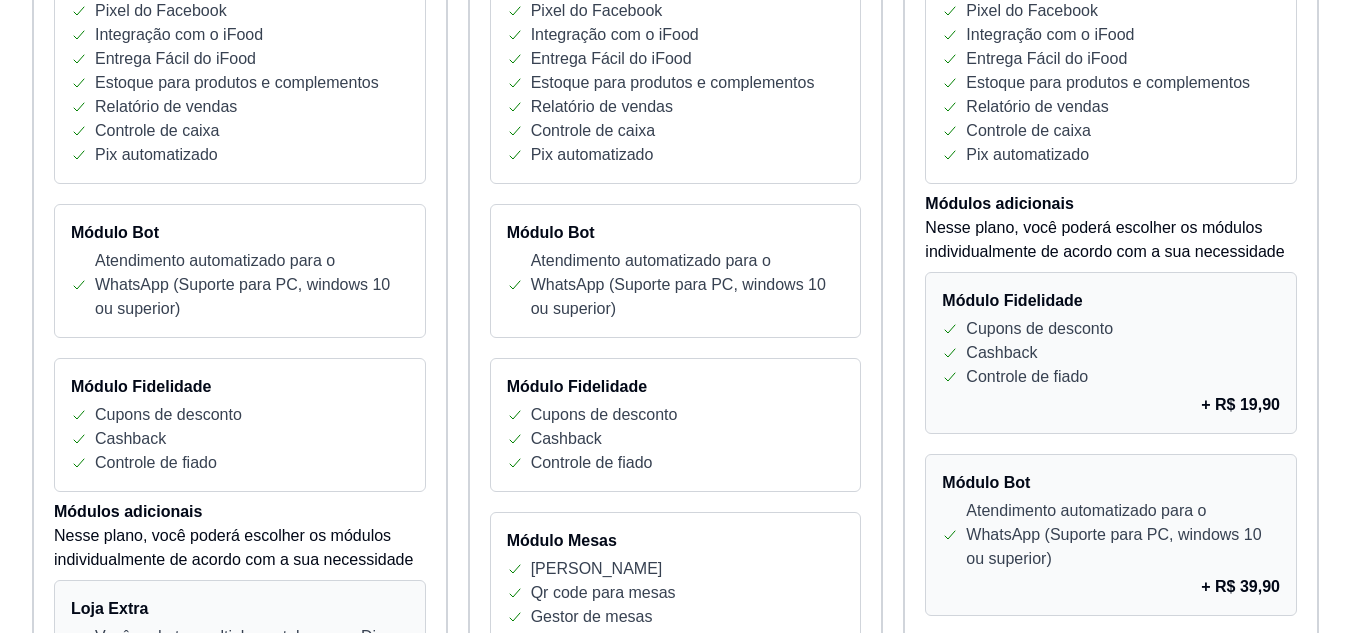 click on "Cupons de desconto" at bounding box center [1039, 329] 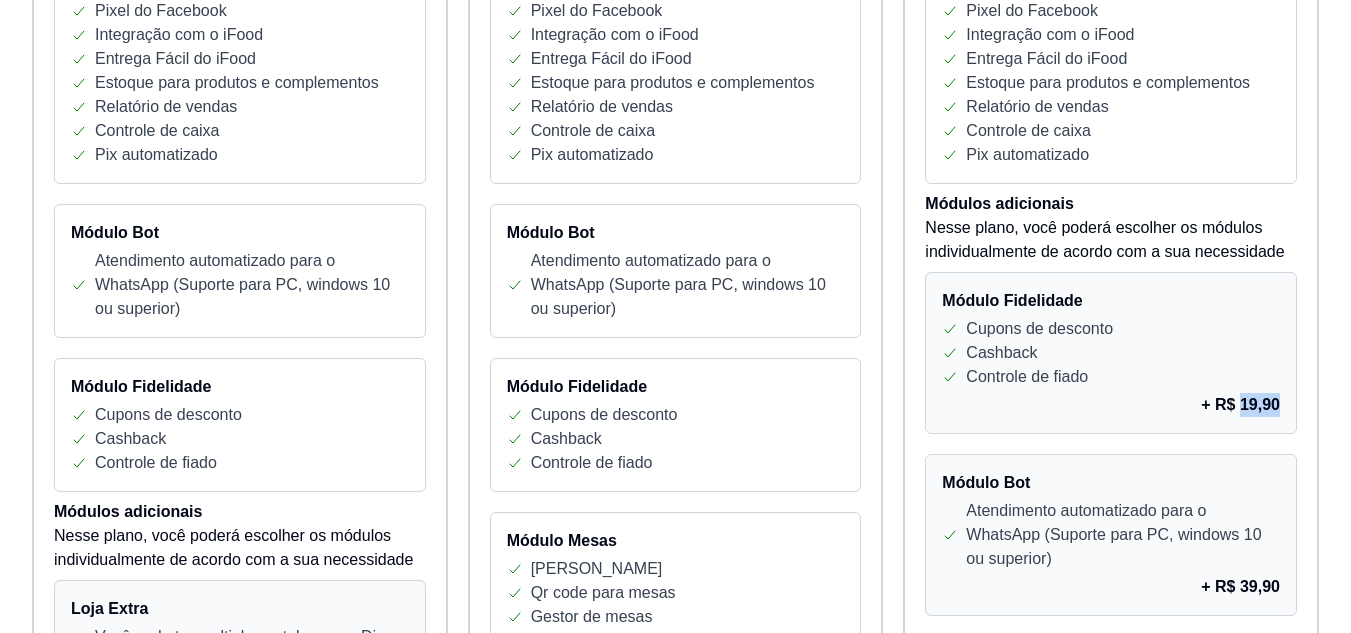 click on "+   R$ 19,90" at bounding box center (1240, 405) 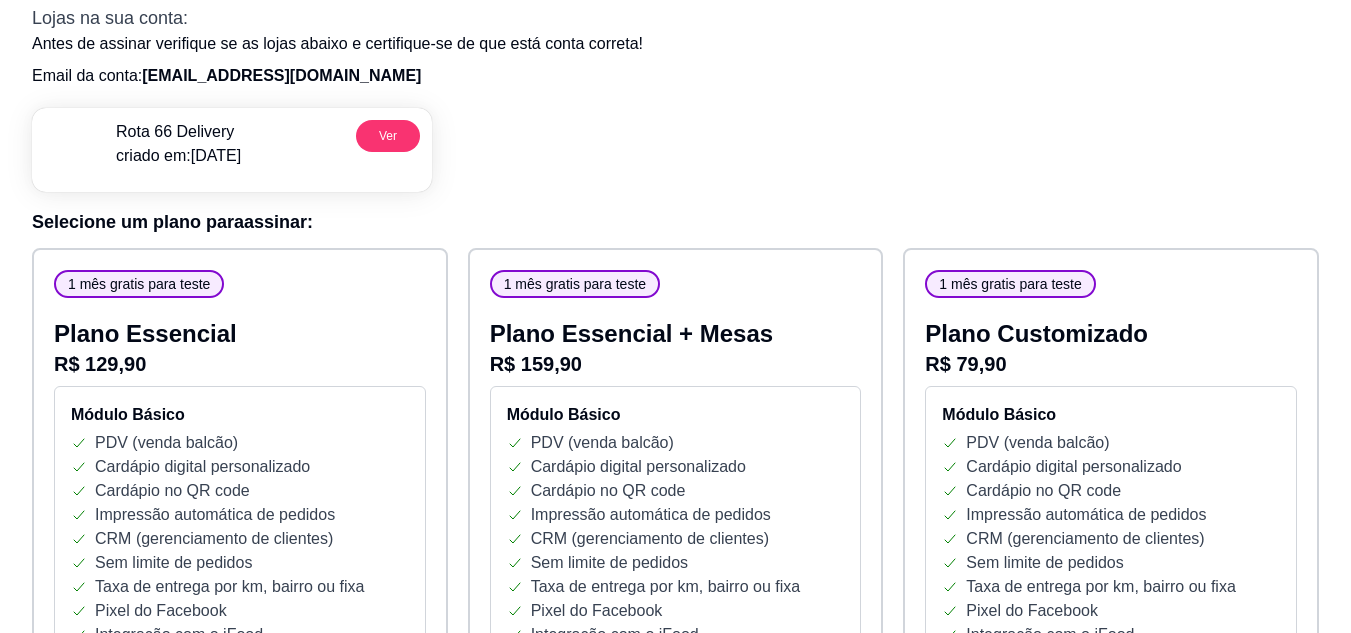 scroll, scrollTop: 0, scrollLeft: 0, axis: both 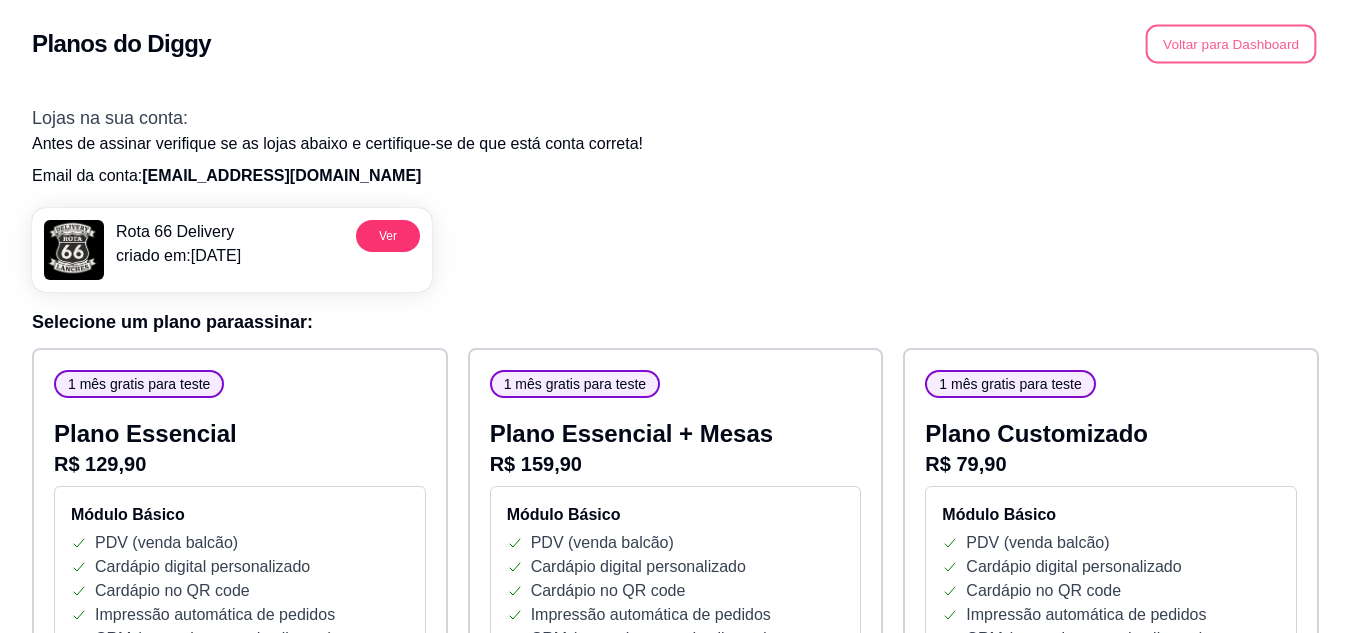 click on "Voltar para Dashboard" at bounding box center (1231, 44) 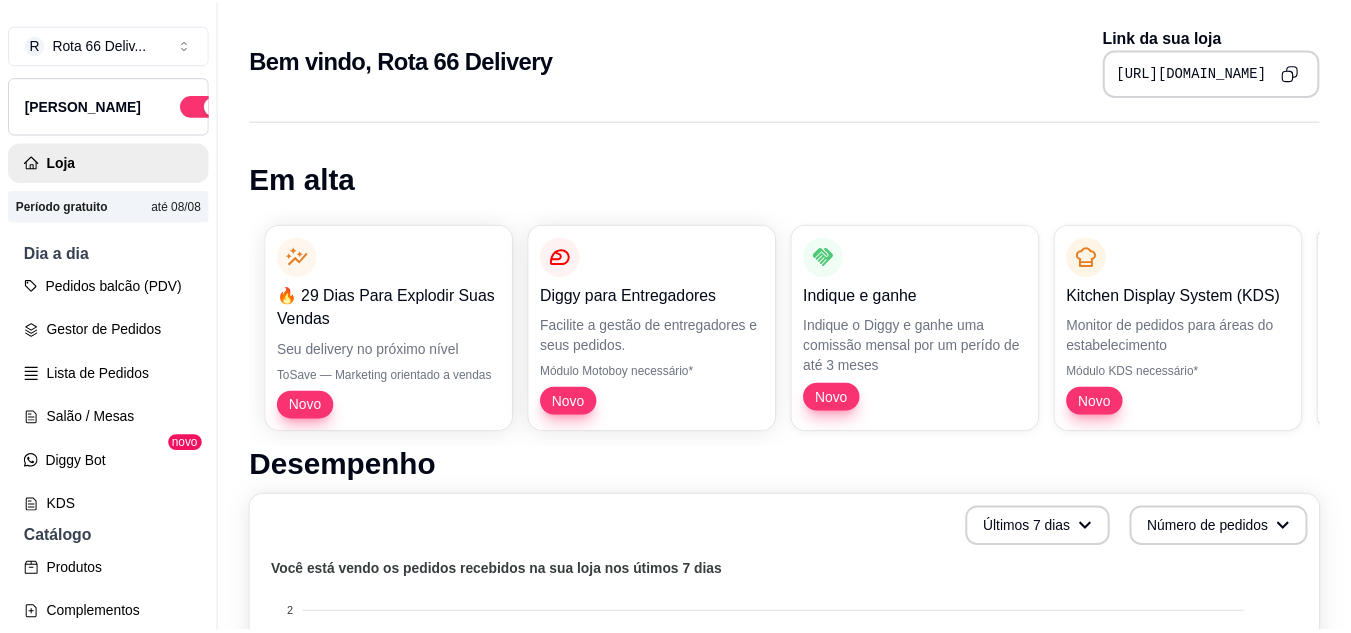 scroll, scrollTop: 0, scrollLeft: 0, axis: both 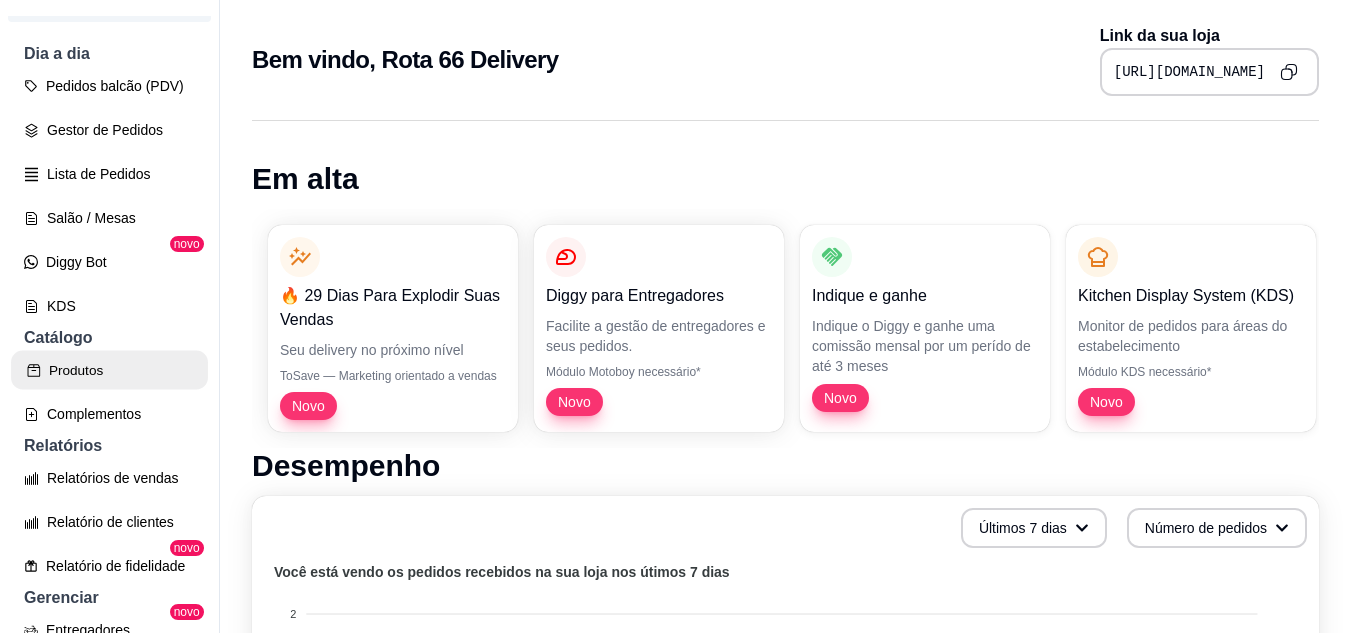 click on "Produtos" at bounding box center (109, 370) 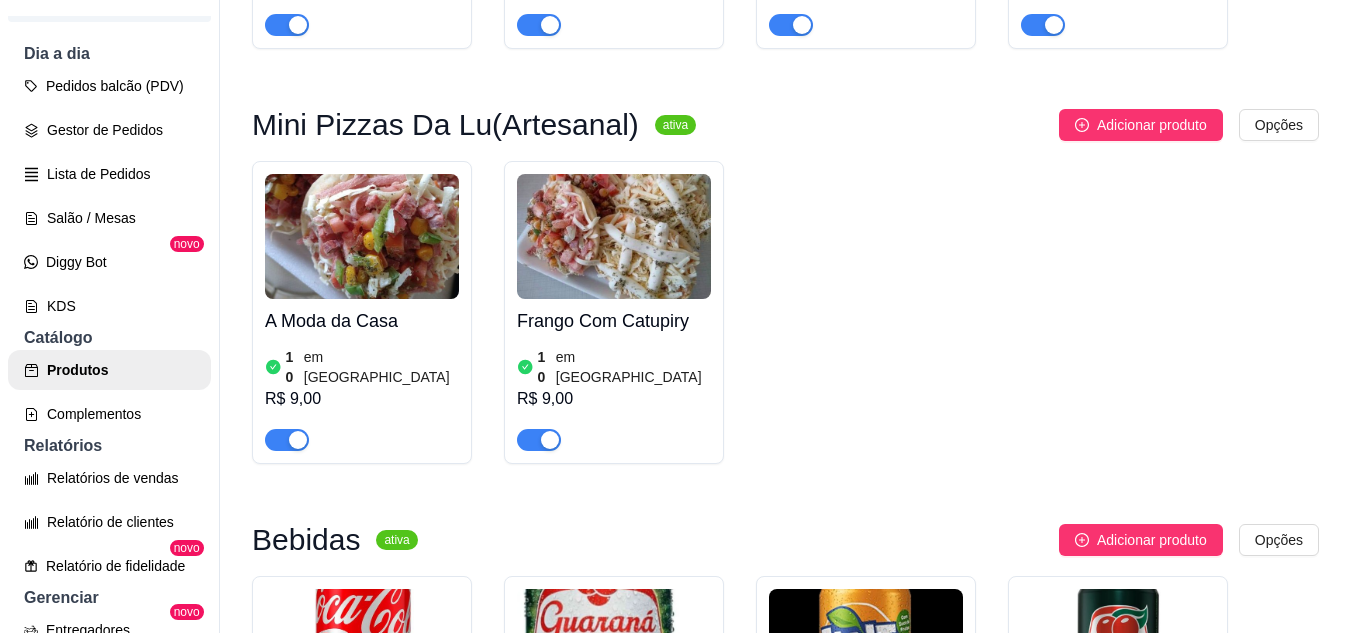 scroll, scrollTop: 500, scrollLeft: 0, axis: vertical 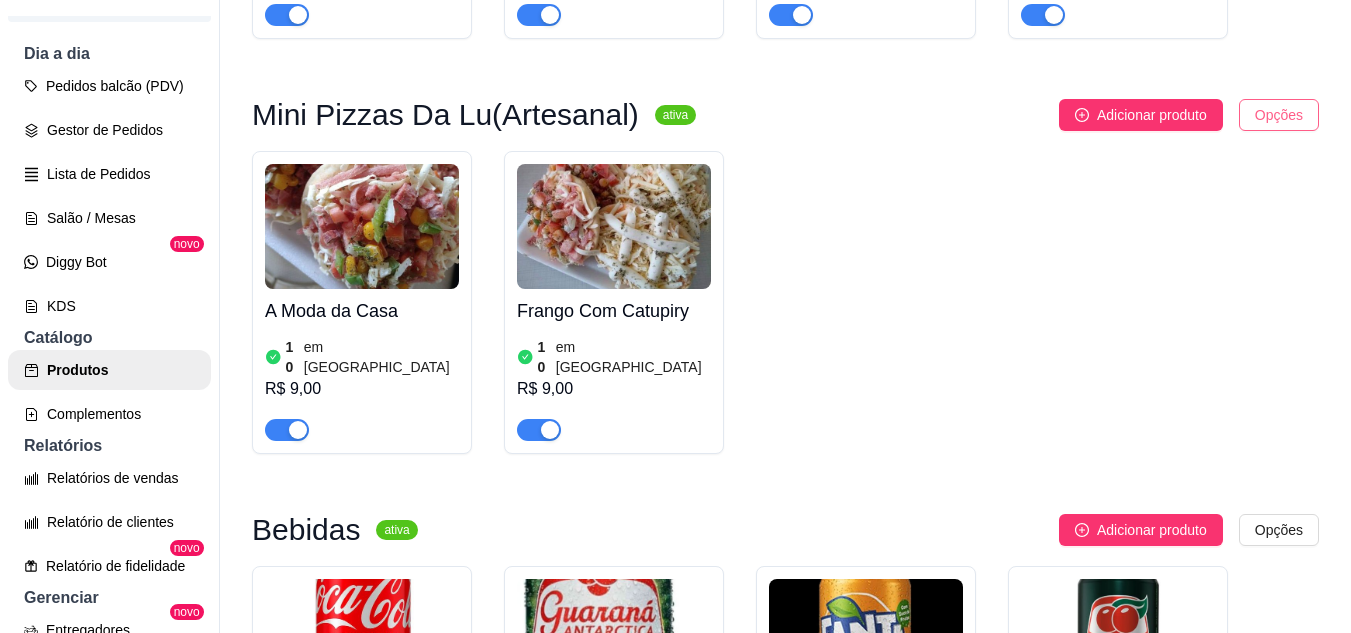 click on "R Rota 66 Deliv ... Loja Aberta Loja Período gratuito até 08/08   Dia a dia Pedidos balcão (PDV) Gestor de Pedidos Lista de Pedidos Salão / Mesas Diggy Bot novo KDS Catálogo Produtos Complementos Relatórios Relatórios de vendas Relatório de clientes Relatório de fidelidade novo Gerenciar Entregadores novo Nota Fiscal (NFC-e) Controle de caixa Controle de fiado Cupons Clientes Estoque Configurações Diggy Planos Precisa de ajuda? Sair Produtos Adicionar categoria Reodernar categorias Aqui você cadastra e gerencia seu produtos e categorias Batatinha Frita 1,2,3... ativa Adicionar produto Opções Fritas   R$ 29,90 Fritas com Bacon   R$ 36,90 Fritas com Queijo   R$ 36,90 Jogador 456 - O Vencedor(Fritas,Bacon e Queijo)   R$ 42,90 Mini Pizzas Da Lu(Artesanal) ativa Adicionar produto Opções A Moda da Casa   10 em estoque R$ 9,00 Frango Com Catupiry   10 em estoque R$ 9,00 Bebidas ativa Adicionar produto Opções Coca-Cola 350ml   R$ 9,00 Refrigerante Guaraná [GEOGRAPHIC_DATA] Lata 350ml   R$ 9,00" at bounding box center [675, 316] 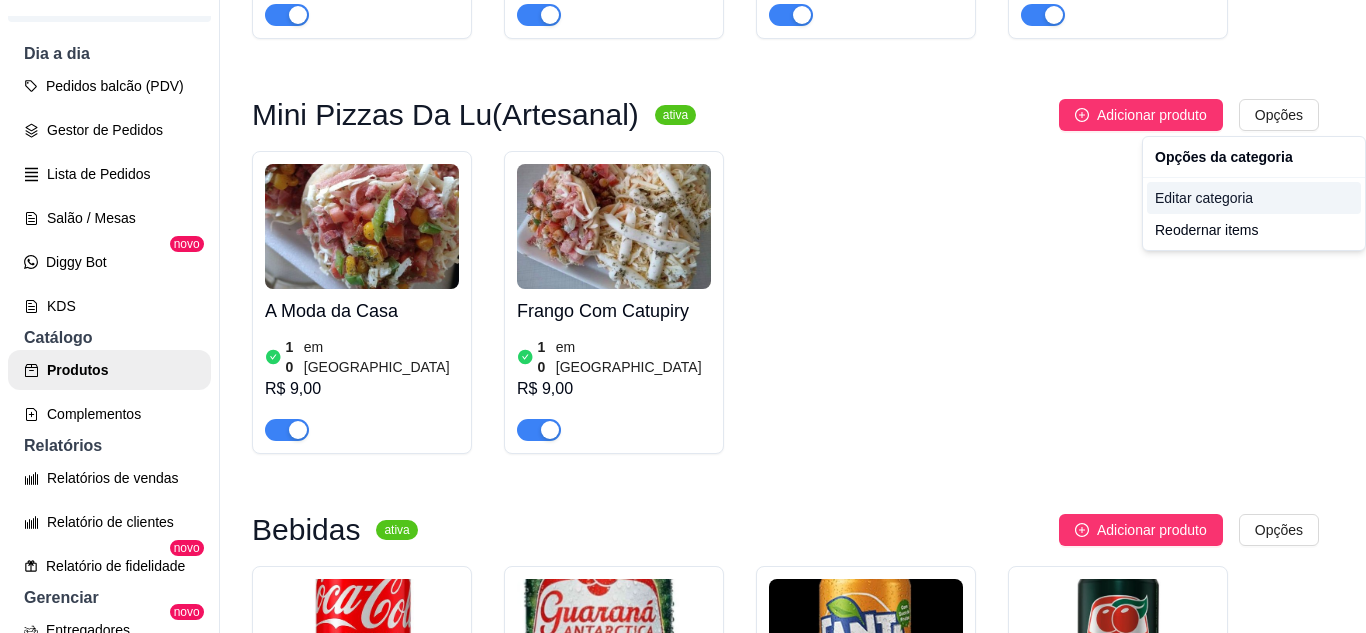 click on "Editar categoria" at bounding box center [1254, 198] 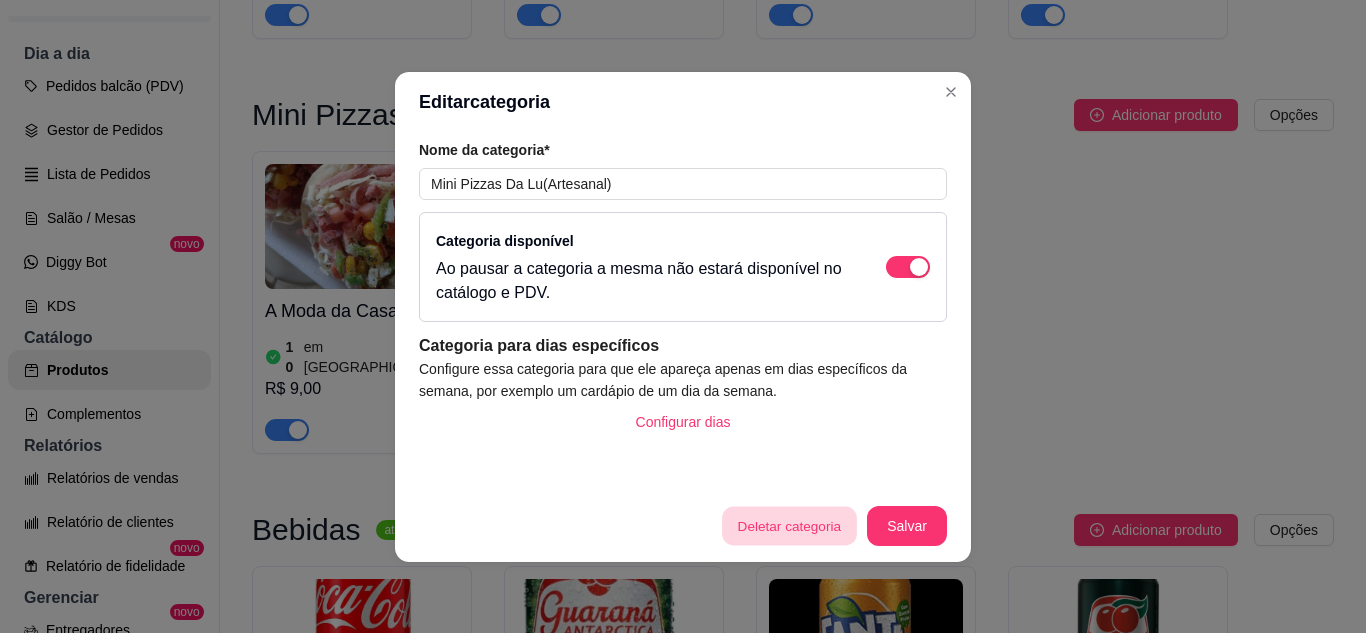 click on "Deletar categoria" at bounding box center [789, 525] 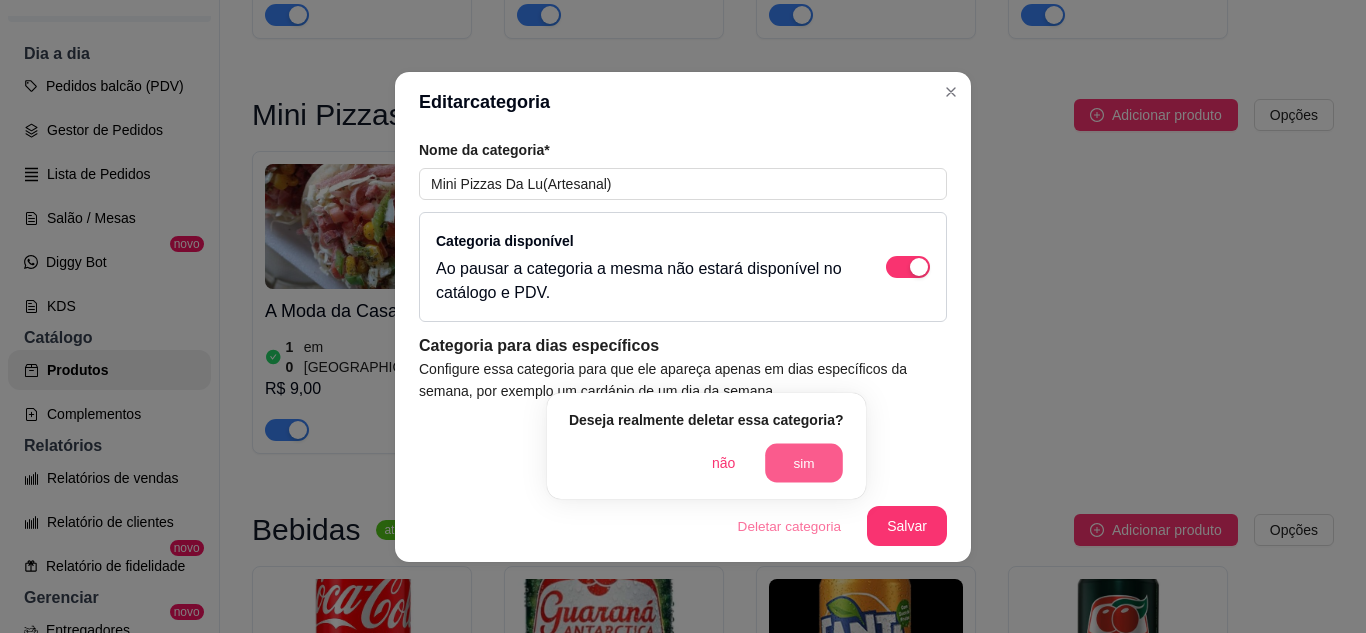 click on "sim" at bounding box center (804, 463) 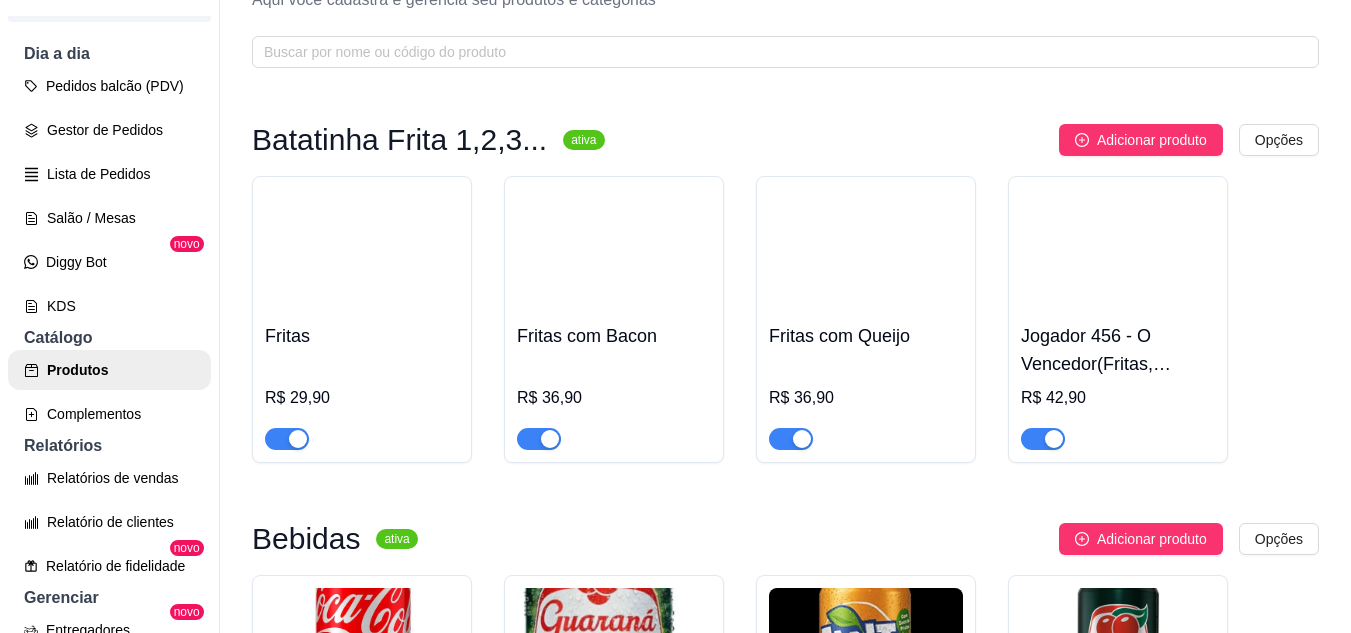 scroll, scrollTop: 0, scrollLeft: 0, axis: both 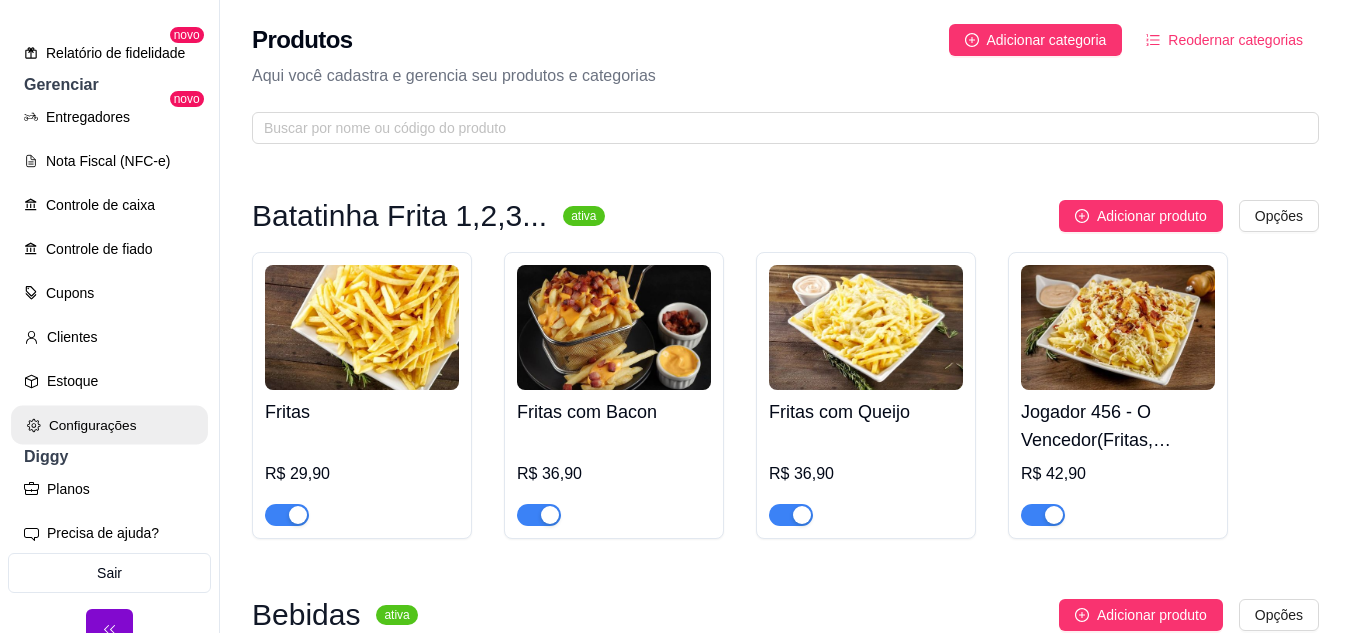 click on "Configurações" at bounding box center [109, 425] 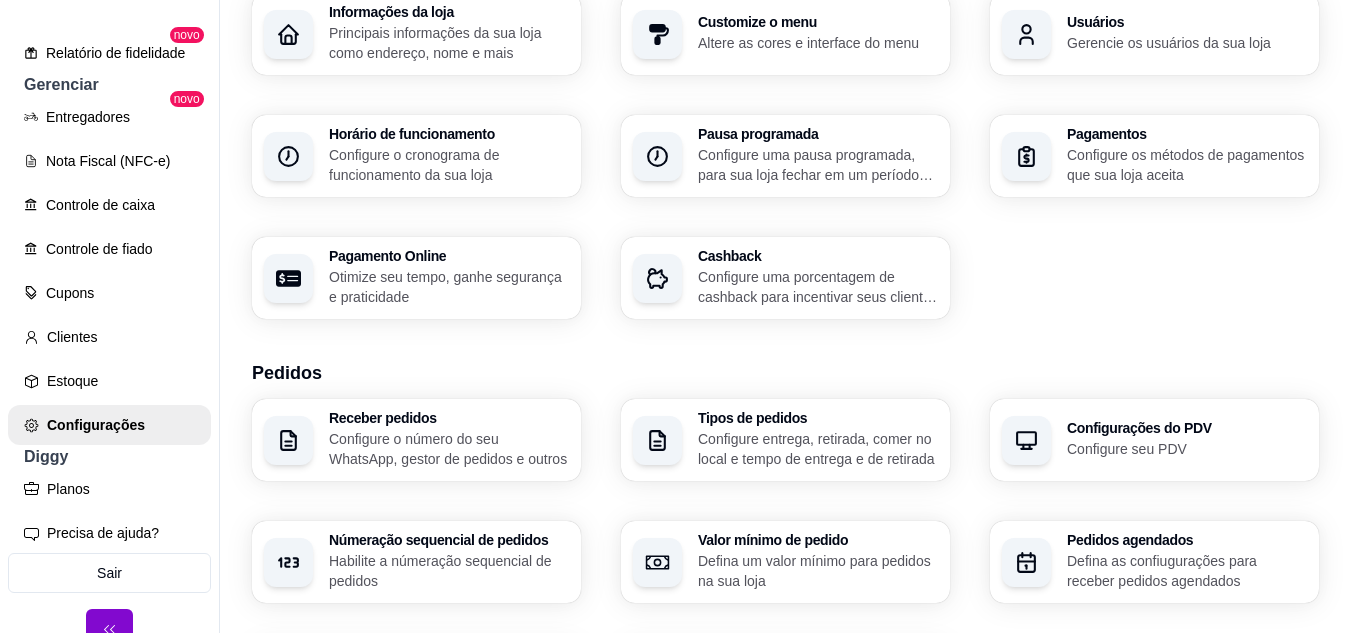 scroll, scrollTop: 0, scrollLeft: 0, axis: both 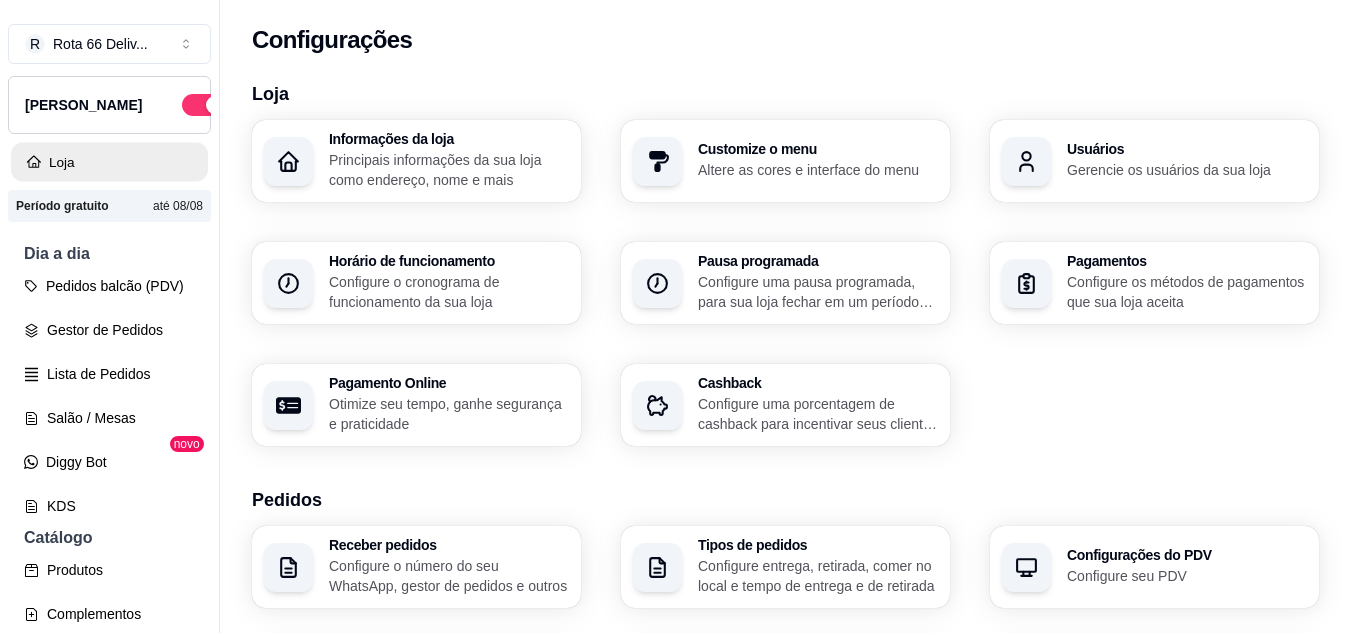 click on "Loja" at bounding box center (109, 162) 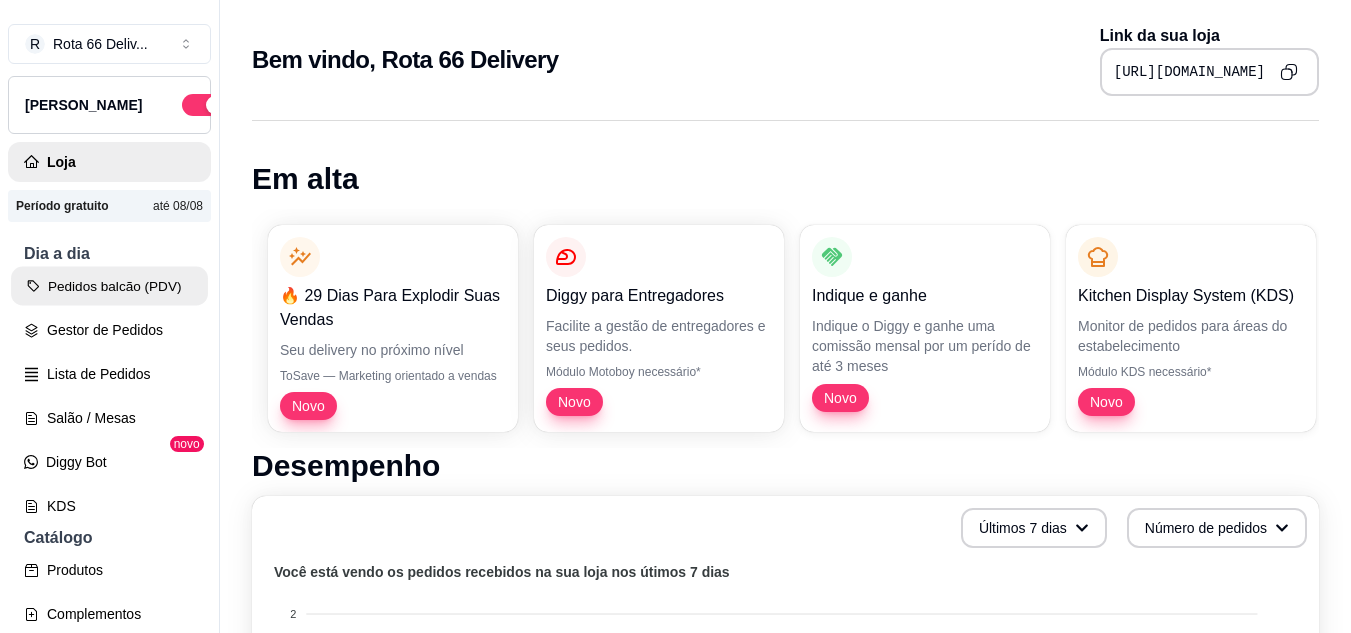 click on "Pedidos balcão (PDV)" at bounding box center (109, 286) 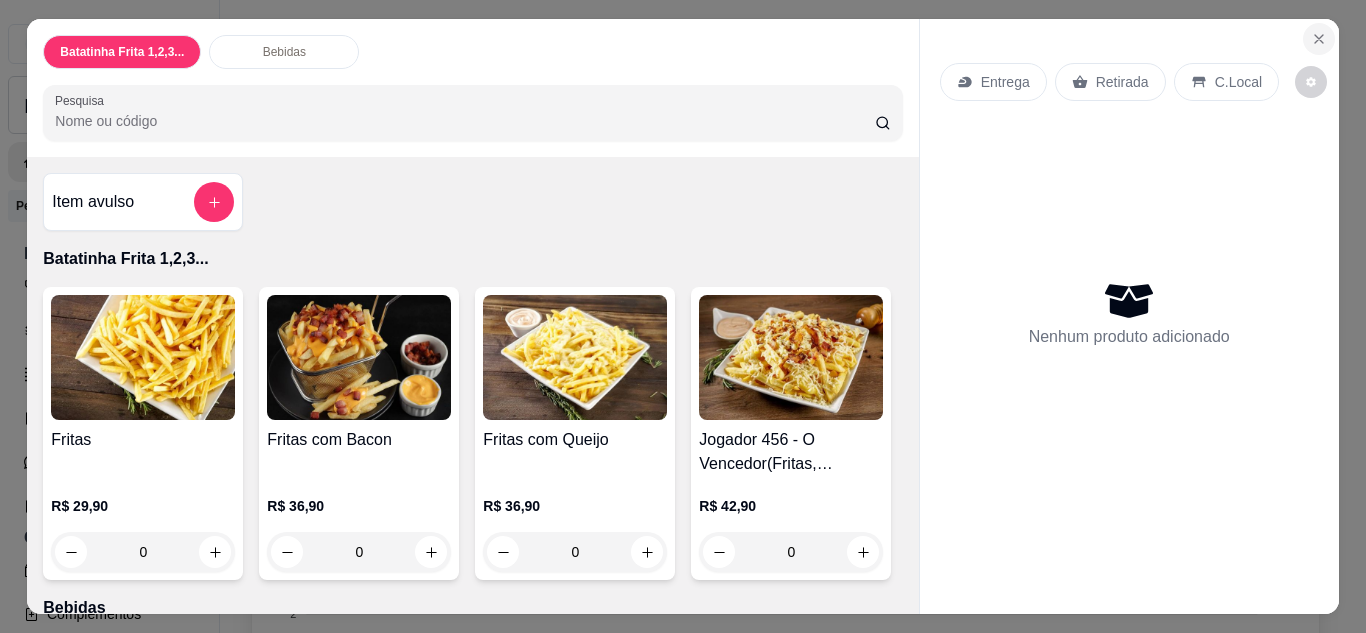 click 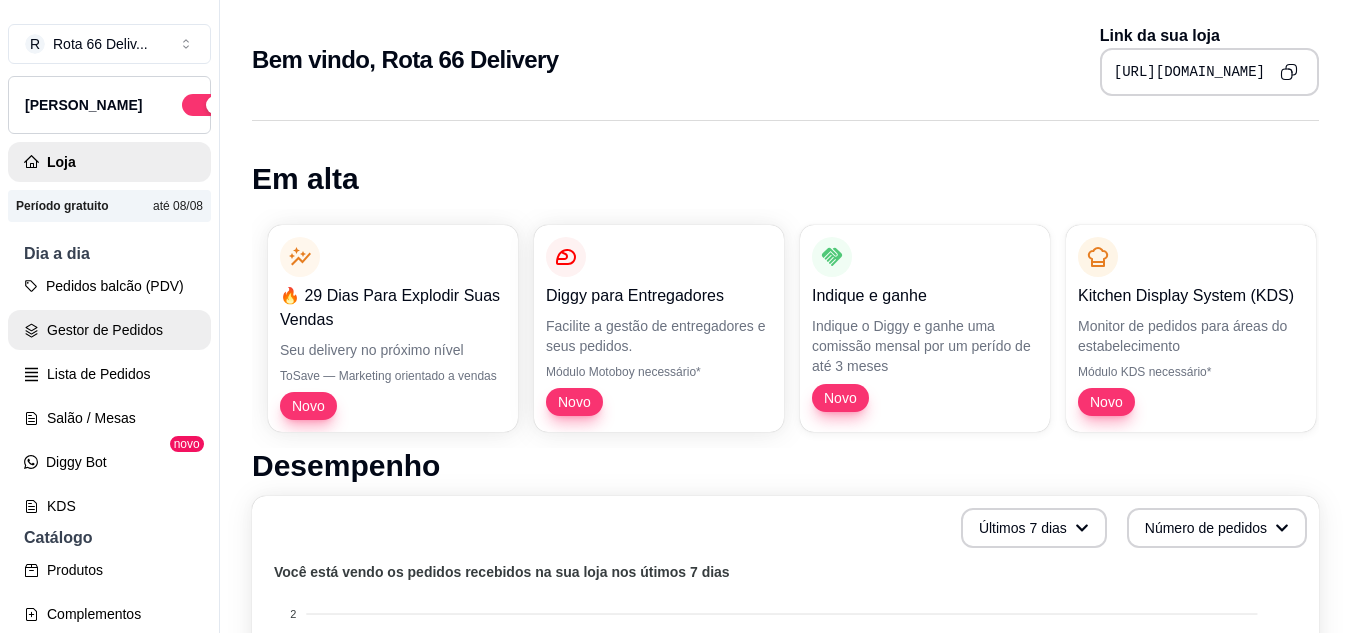 click on "Gestor de Pedidos" at bounding box center (109, 330) 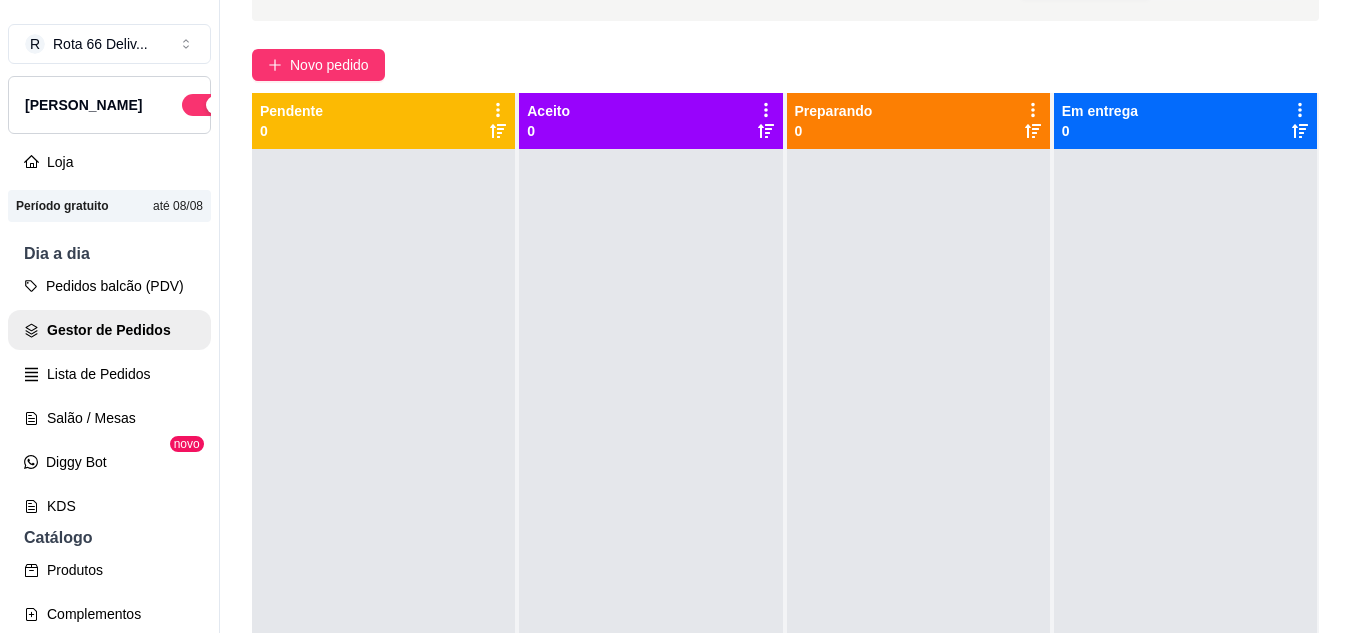 scroll, scrollTop: 0, scrollLeft: 0, axis: both 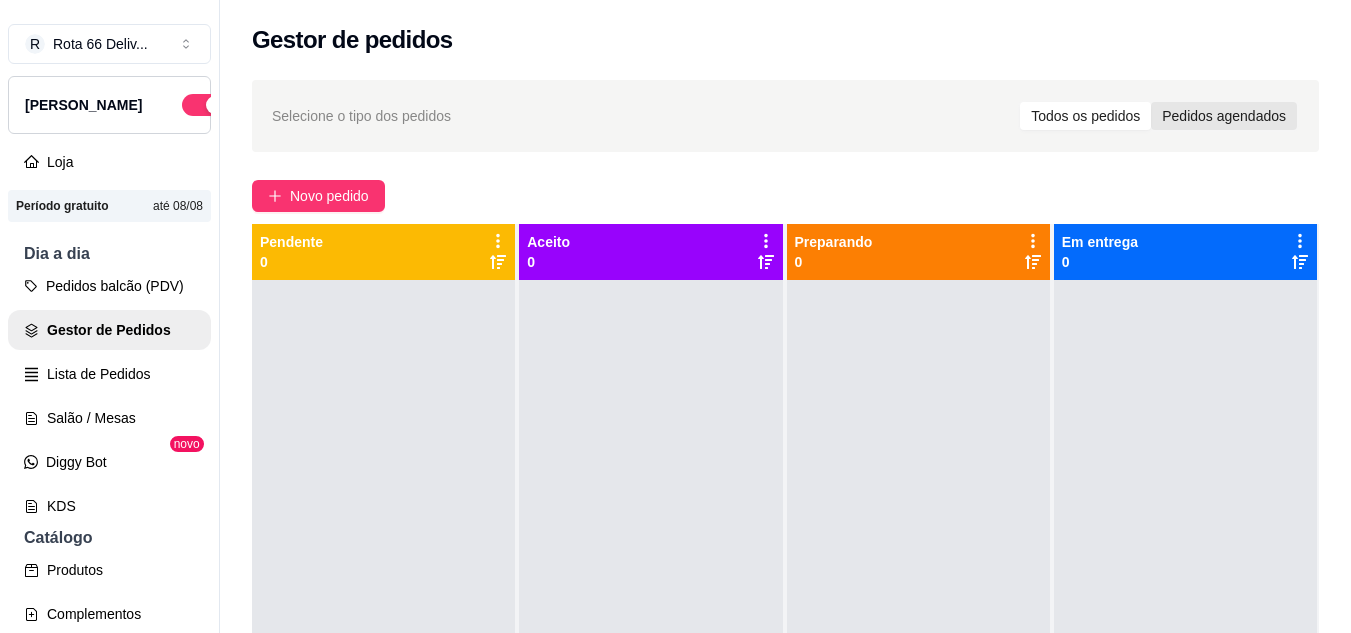 click on "Pedidos agendados" at bounding box center [1224, 116] 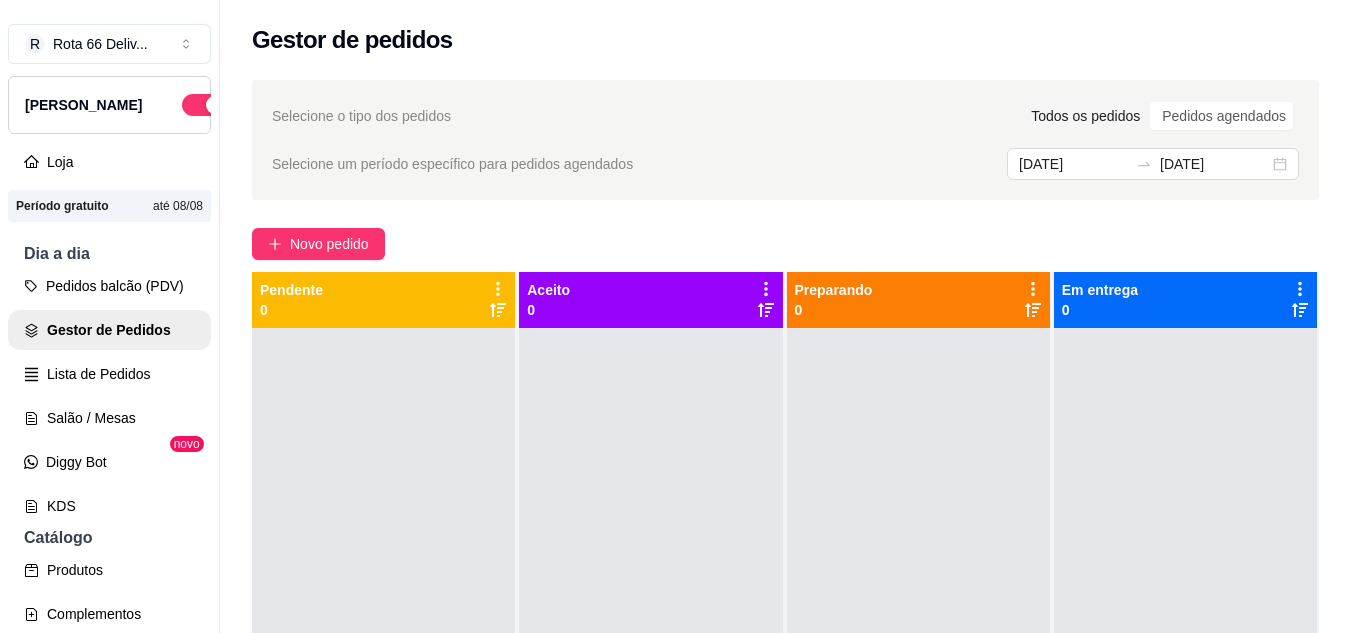 click on "Todos os pedidos" at bounding box center [1085, 116] 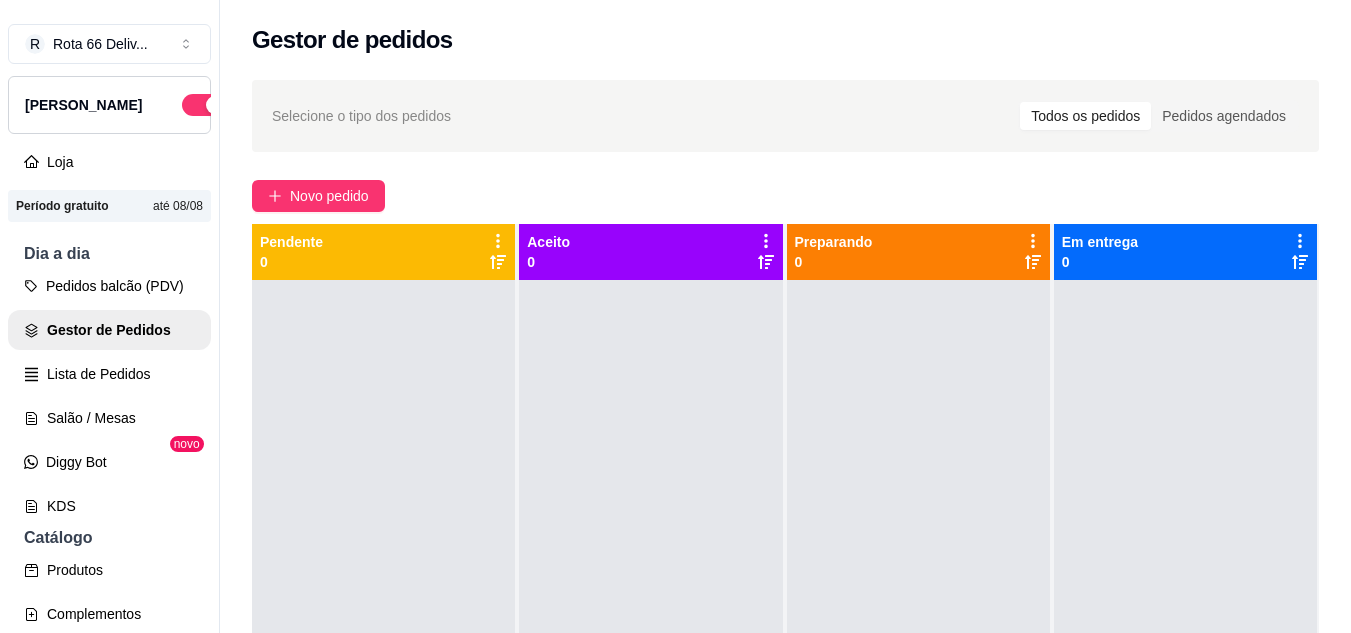 scroll, scrollTop: 56, scrollLeft: 0, axis: vertical 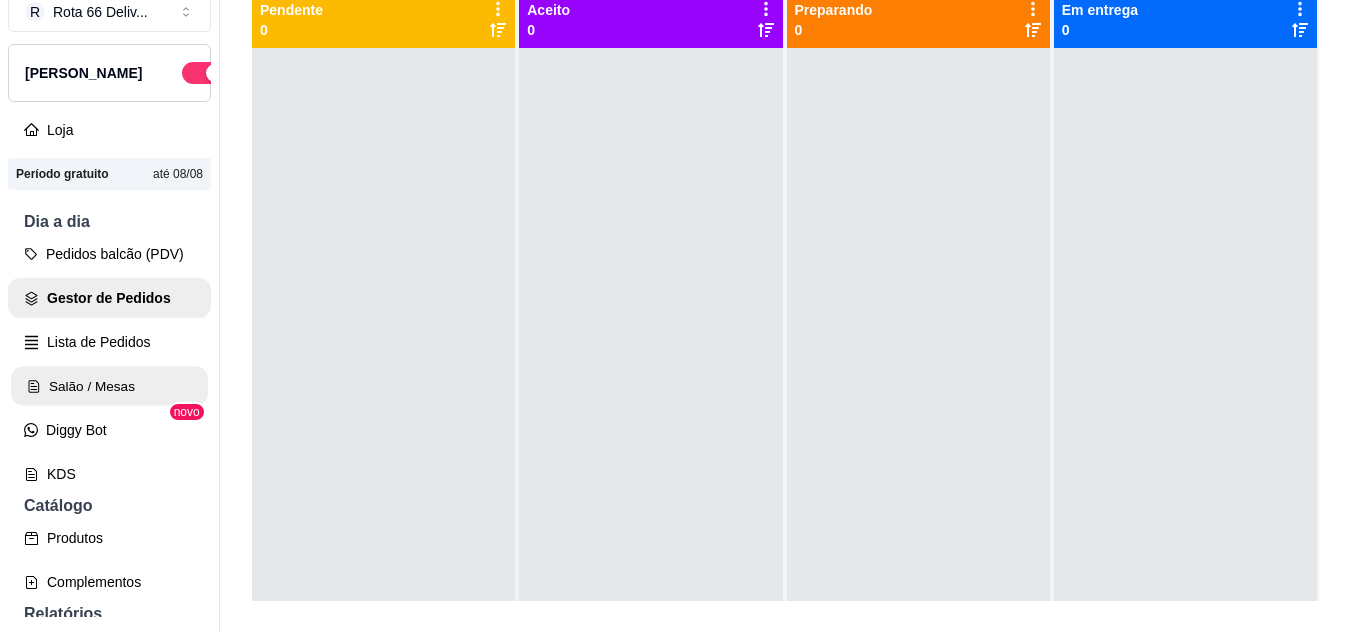 click on "Salão / Mesas" at bounding box center (109, 386) 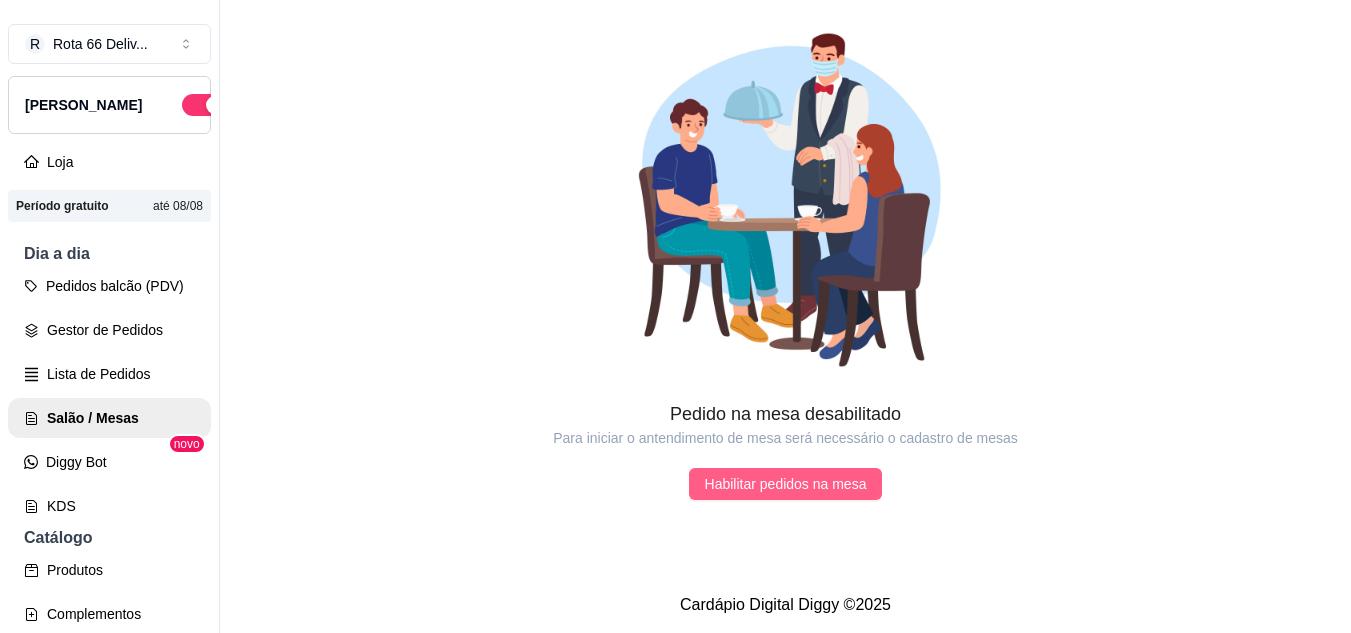 click on "Habilitar pedidos na mesa" at bounding box center (786, 484) 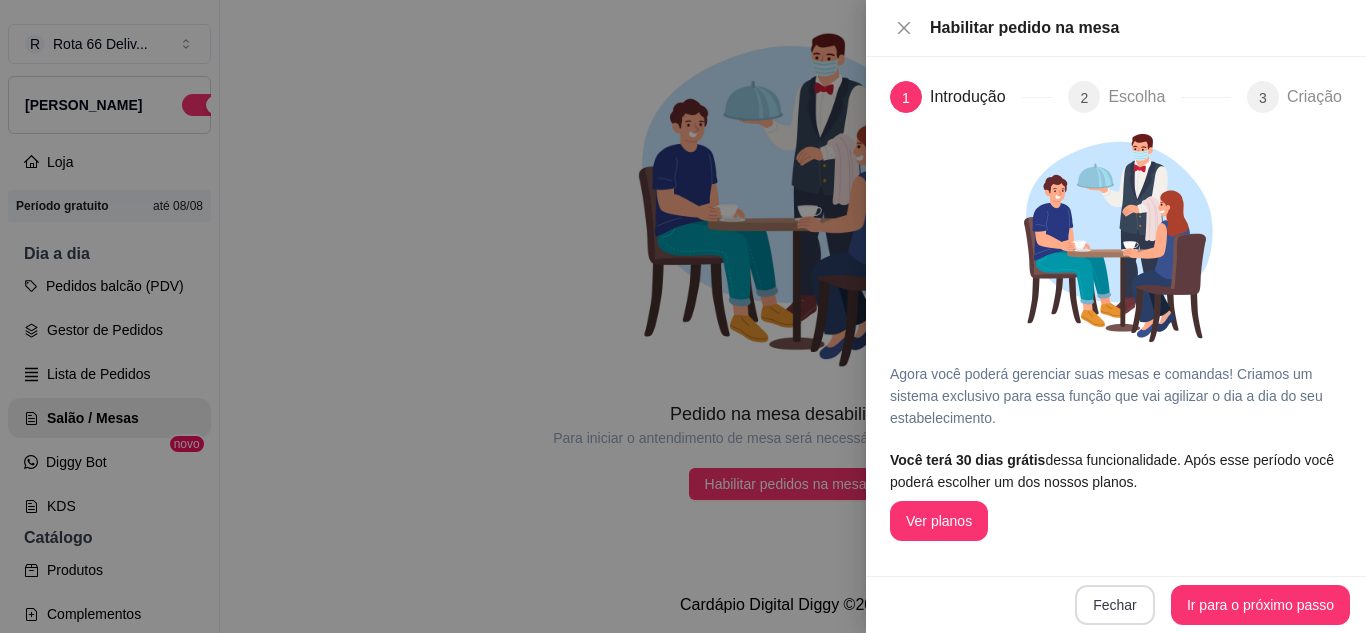 click on "Fechar" at bounding box center (1115, 605) 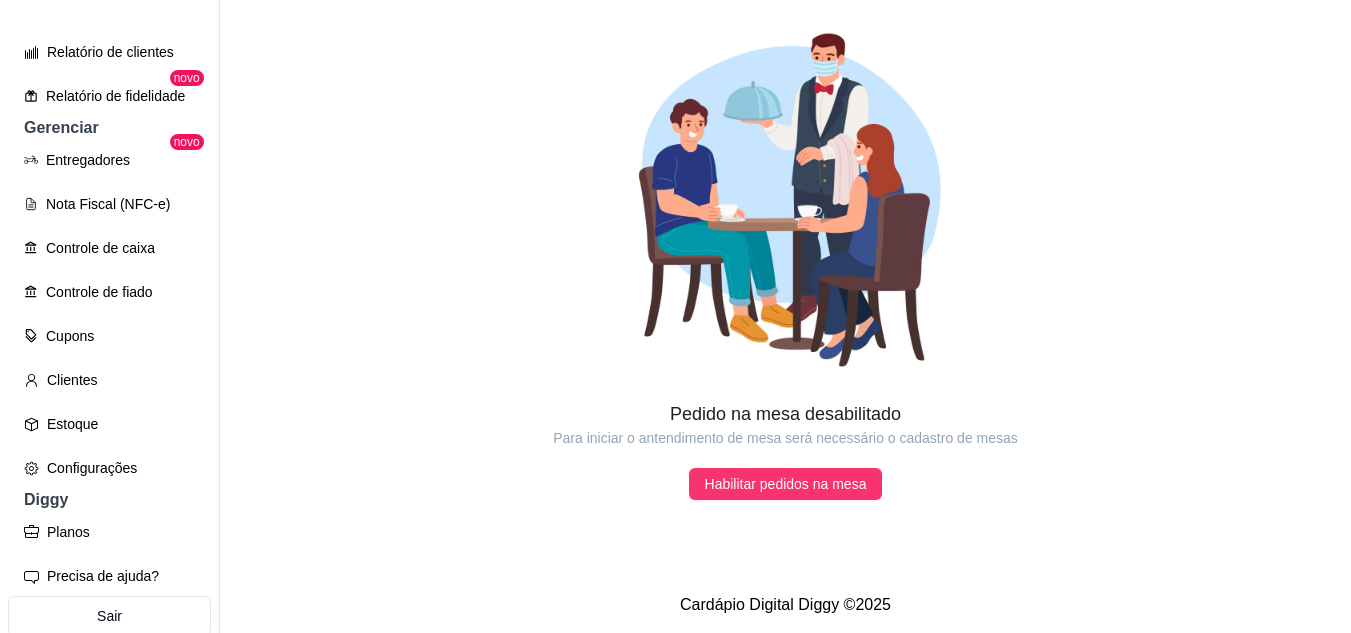 scroll, scrollTop: 737, scrollLeft: 0, axis: vertical 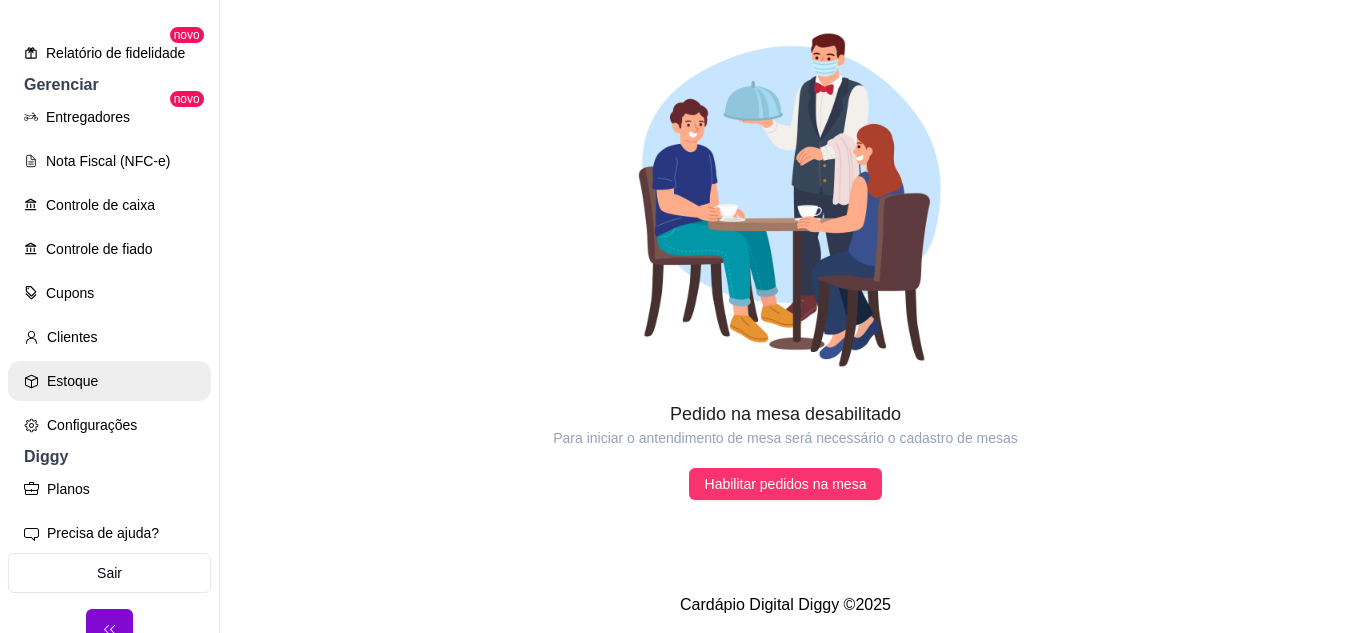 click on "Estoque" at bounding box center (109, 381) 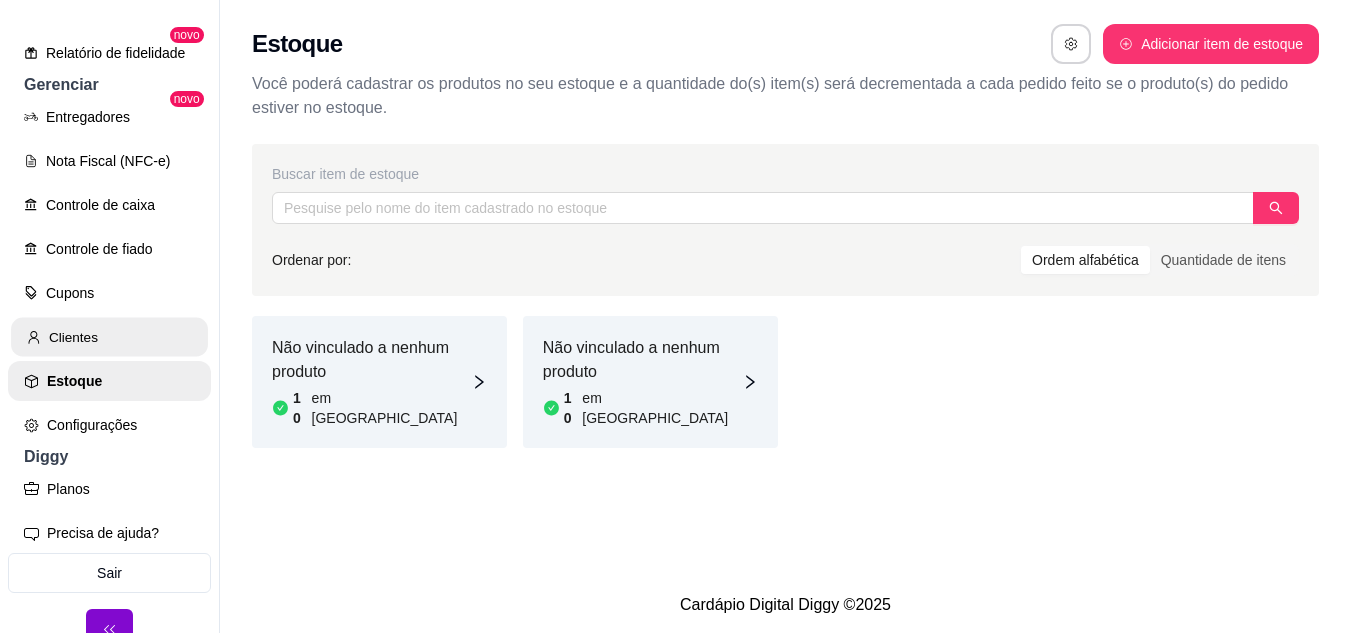 click on "Clientes" at bounding box center [109, 337] 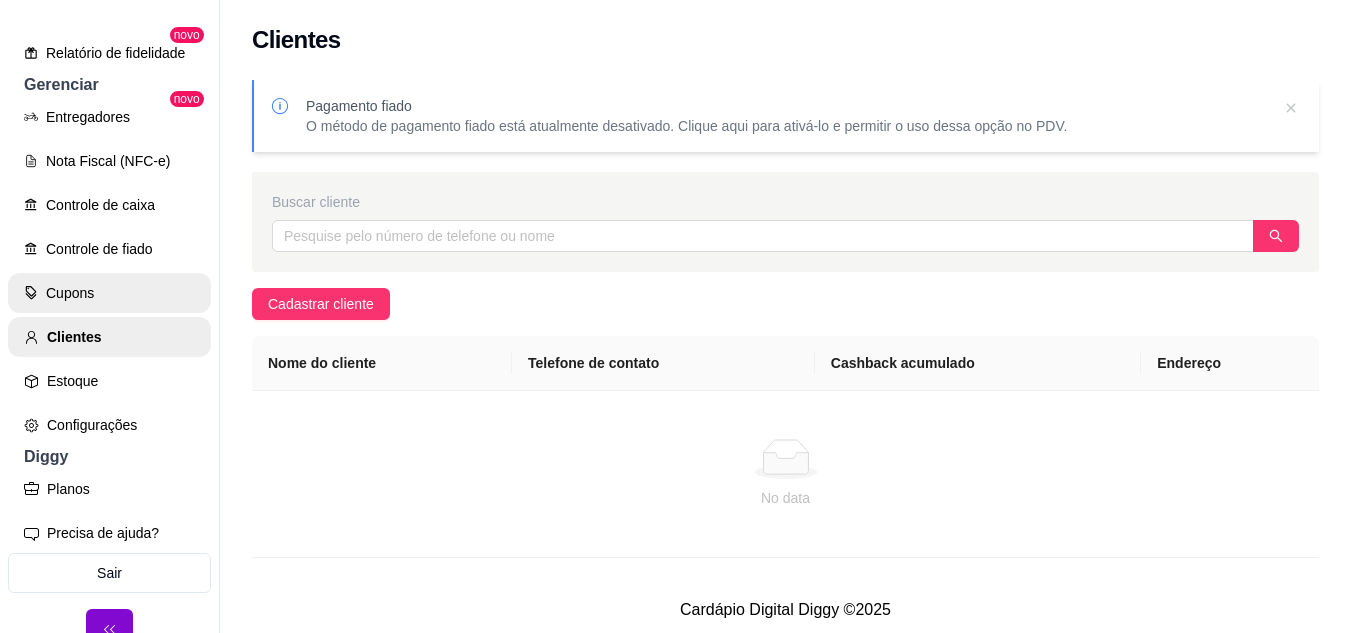 click on "Cupons" at bounding box center (109, 293) 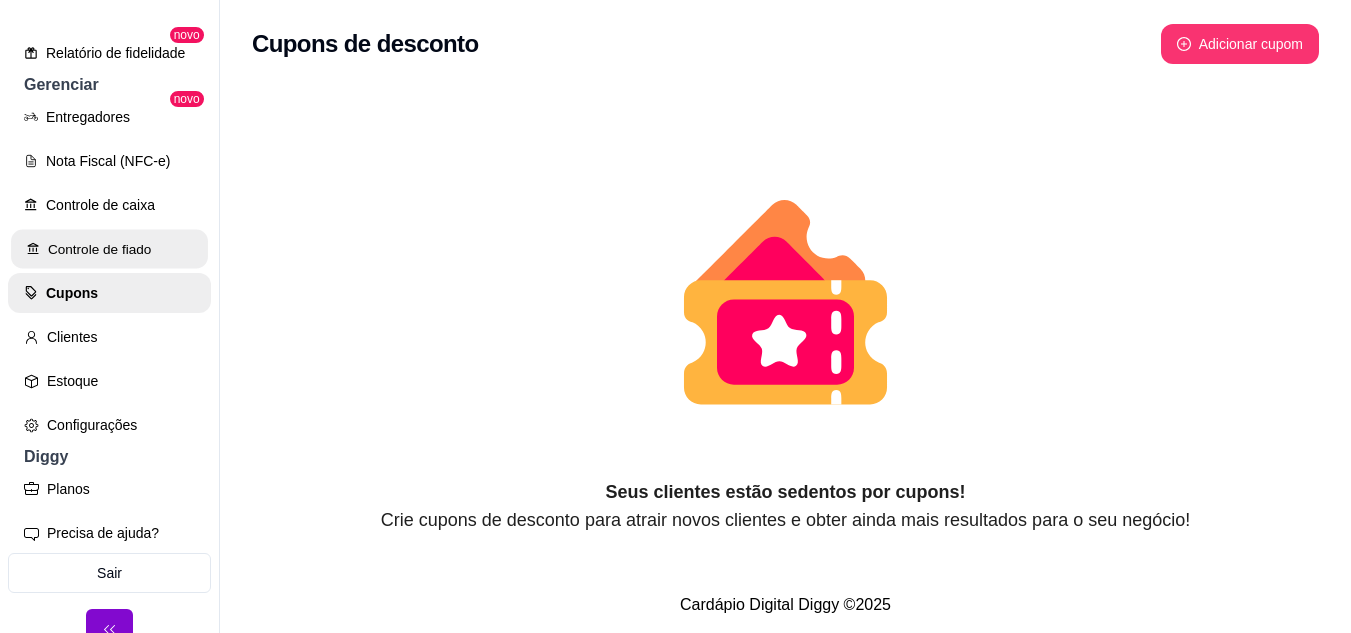 click on "Controle de fiado" at bounding box center [109, 249] 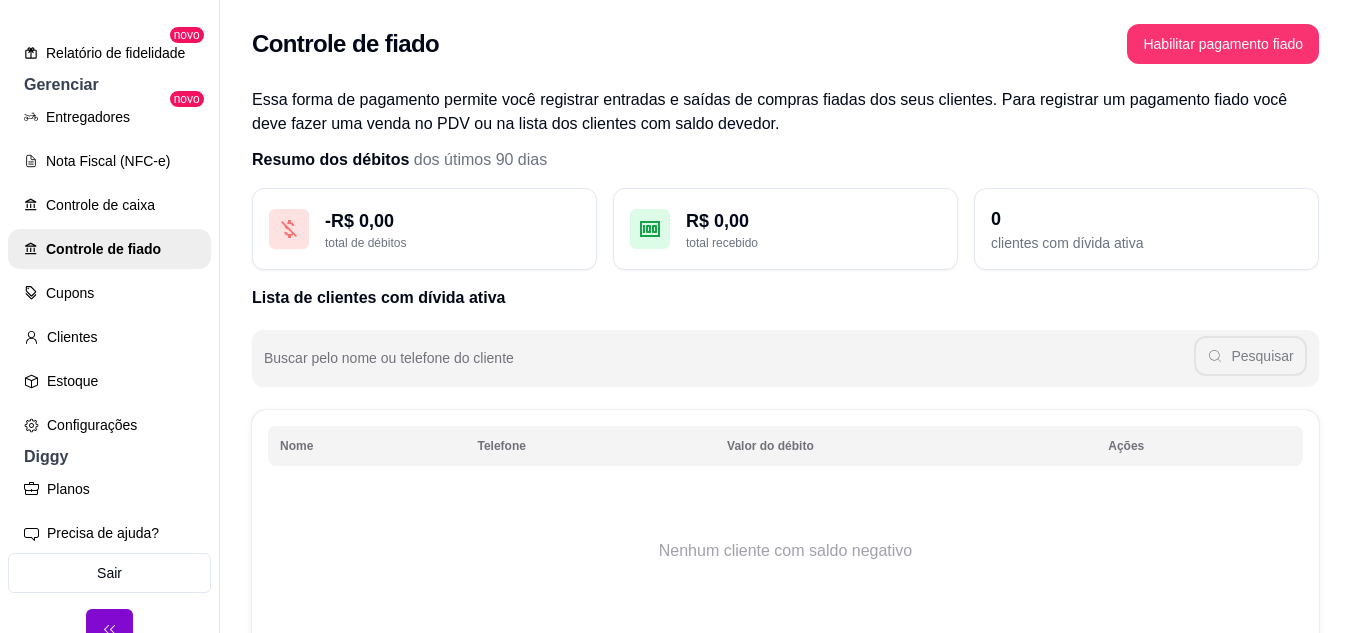 click on "Entregadores novo Nota Fiscal (NFC-e) Controle de caixa Controle de fiado Cupons Clientes Estoque Configurações" at bounding box center [109, 271] 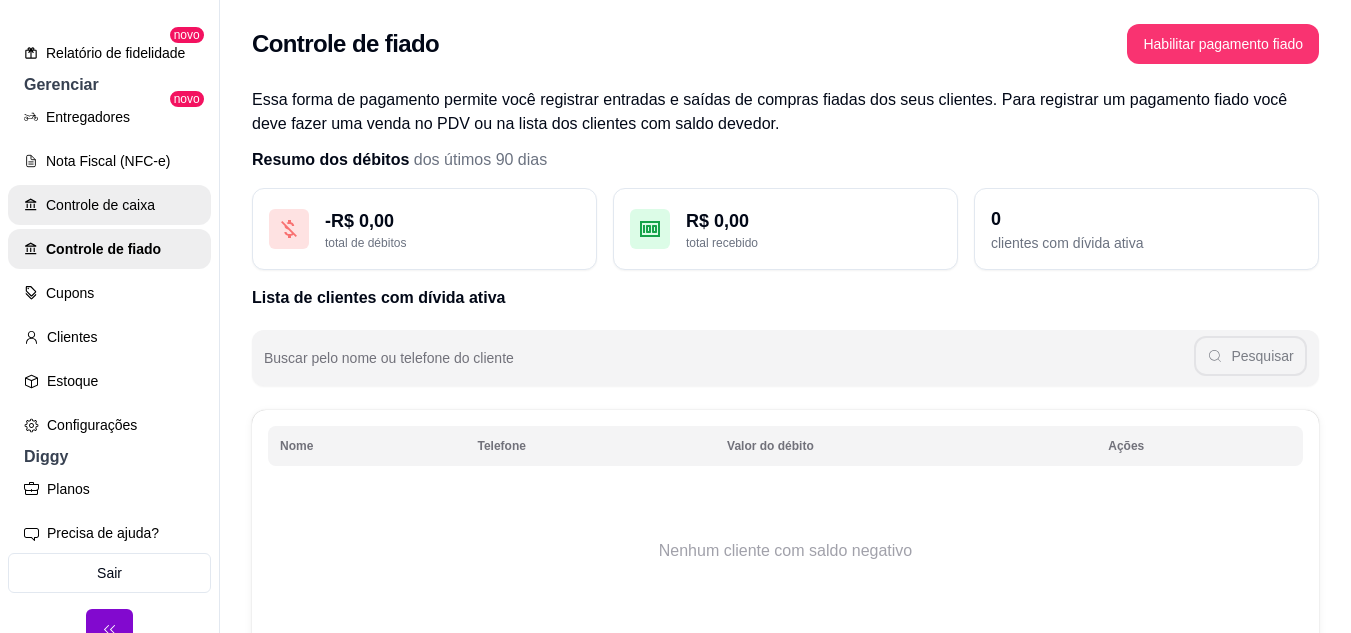 click on "Controle de caixa" at bounding box center (109, 205) 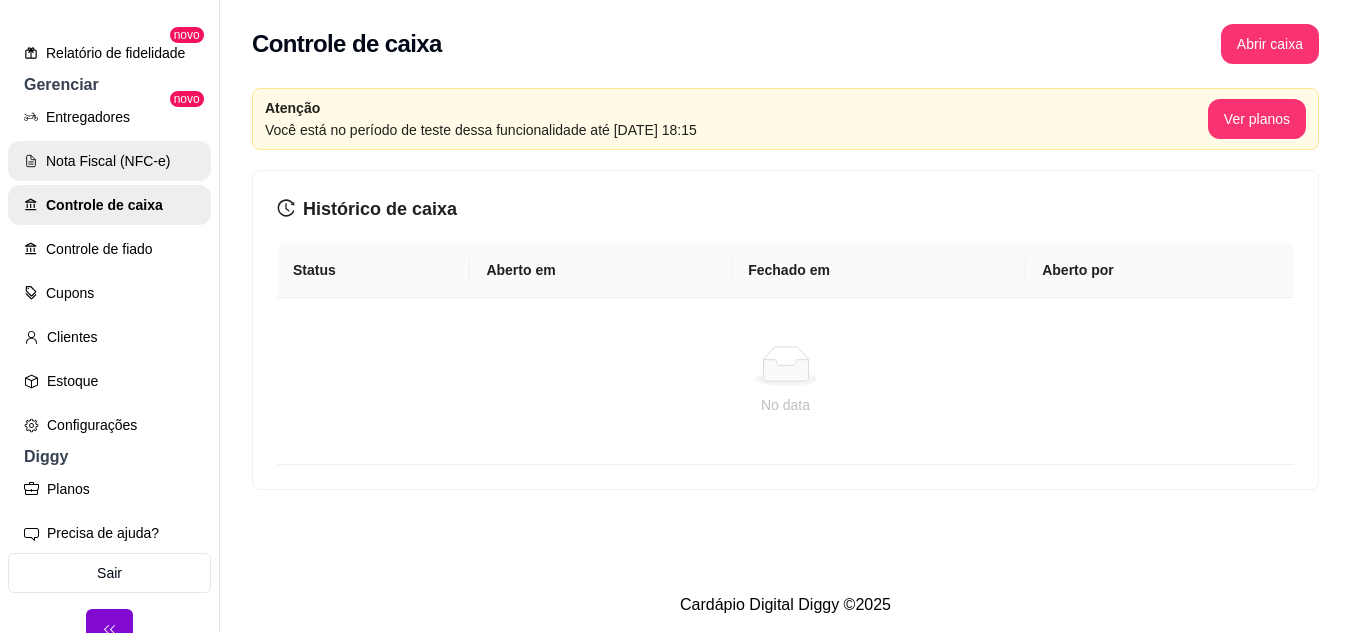 click on "Nota Fiscal (NFC-e)" at bounding box center [109, 161] 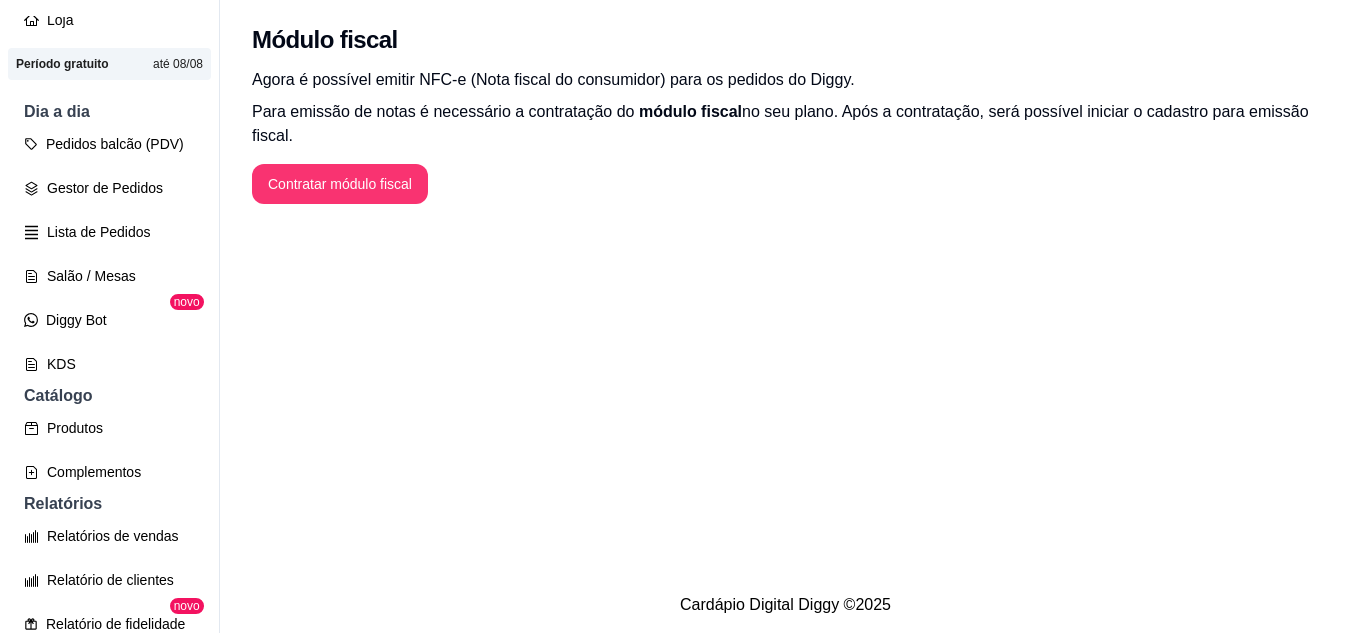 scroll, scrollTop: 0, scrollLeft: 0, axis: both 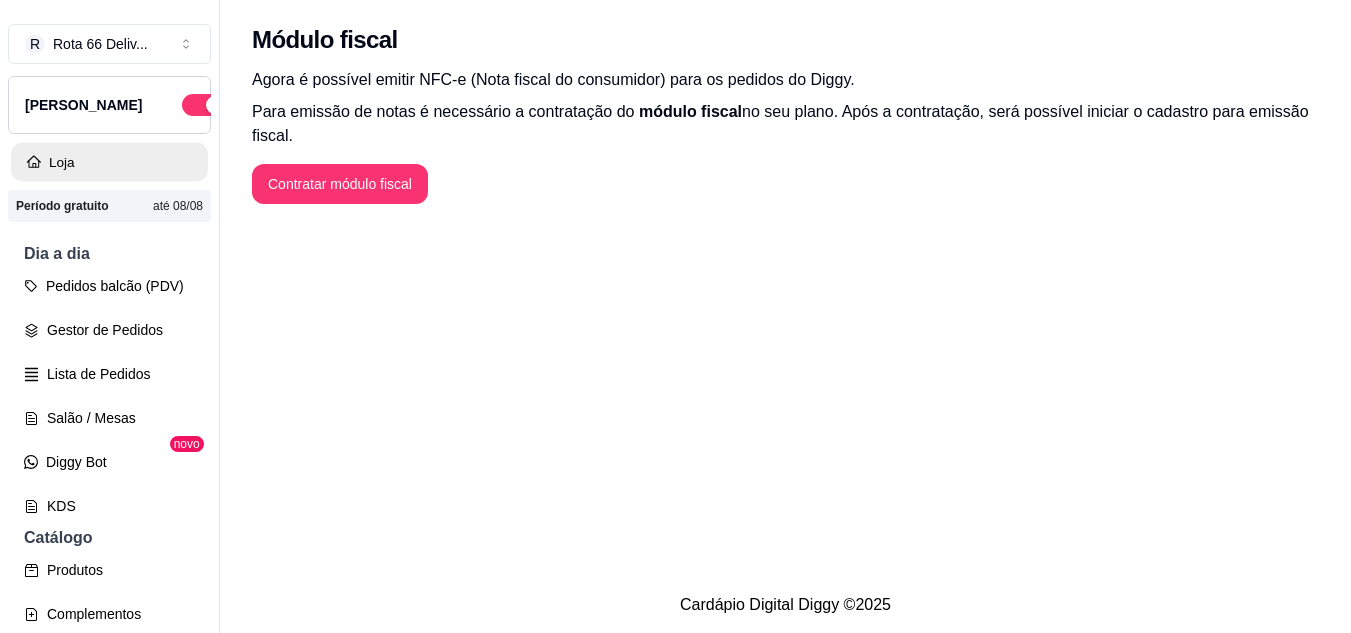click on "Loja" at bounding box center (109, 162) 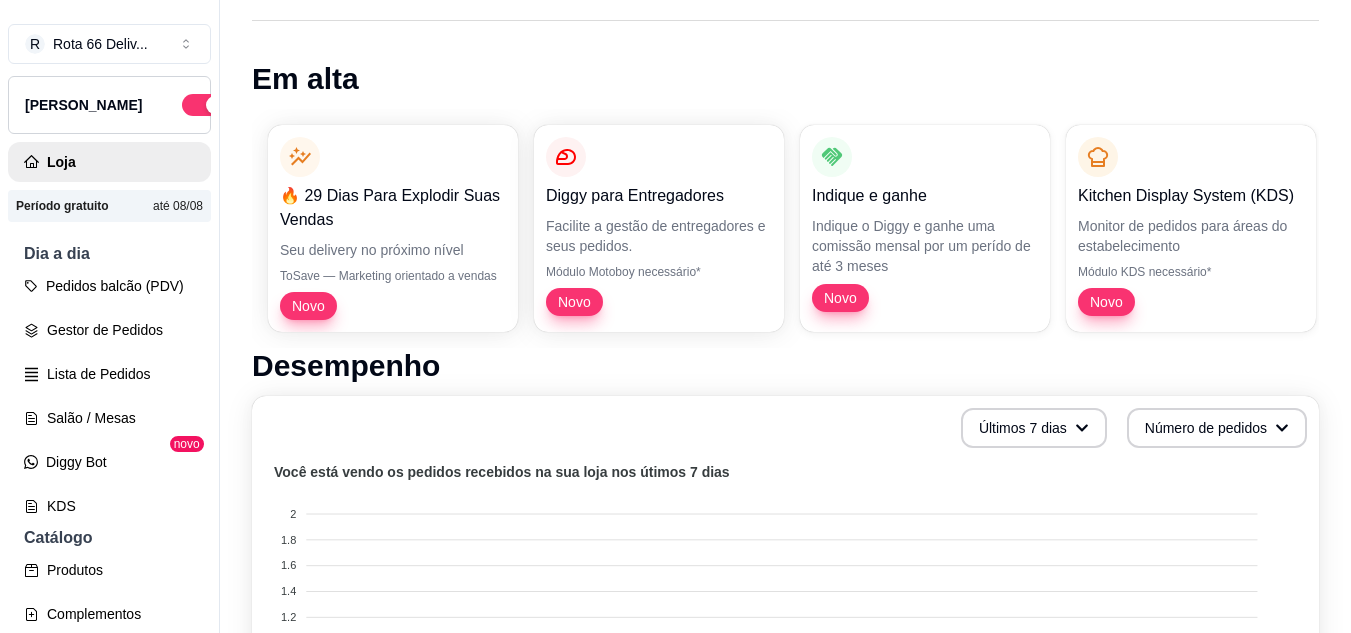 scroll, scrollTop: 0, scrollLeft: 0, axis: both 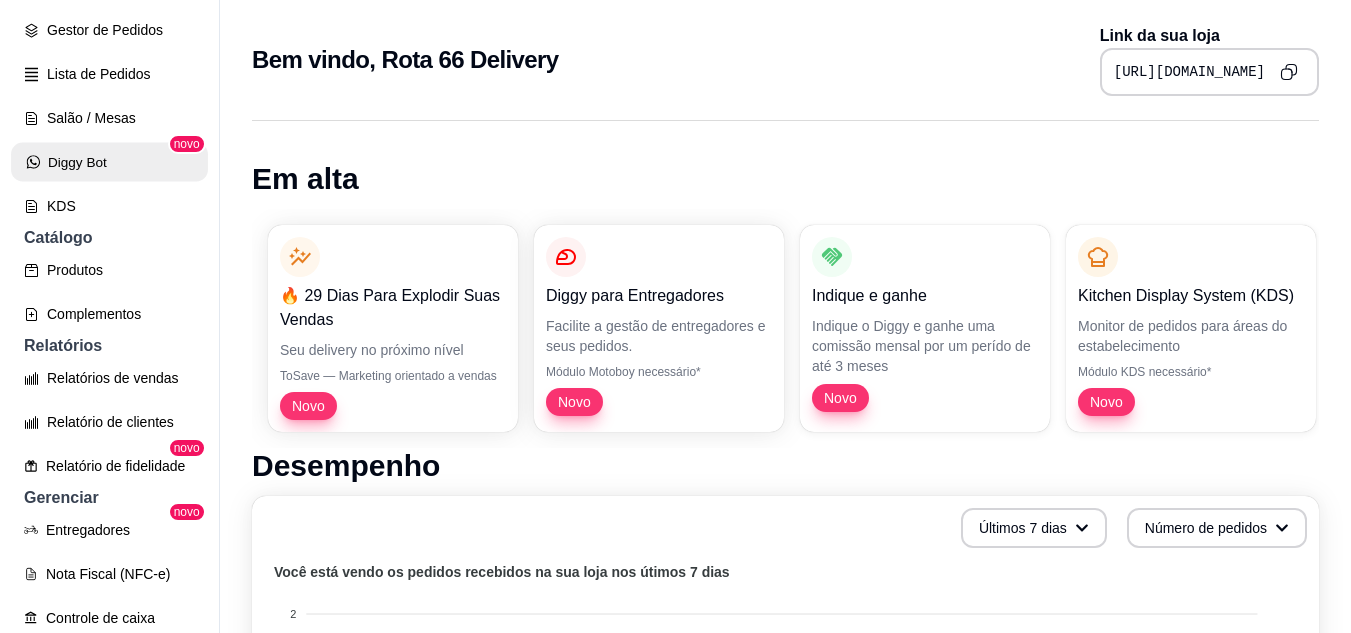 click on "Diggy Bot" at bounding box center (109, 162) 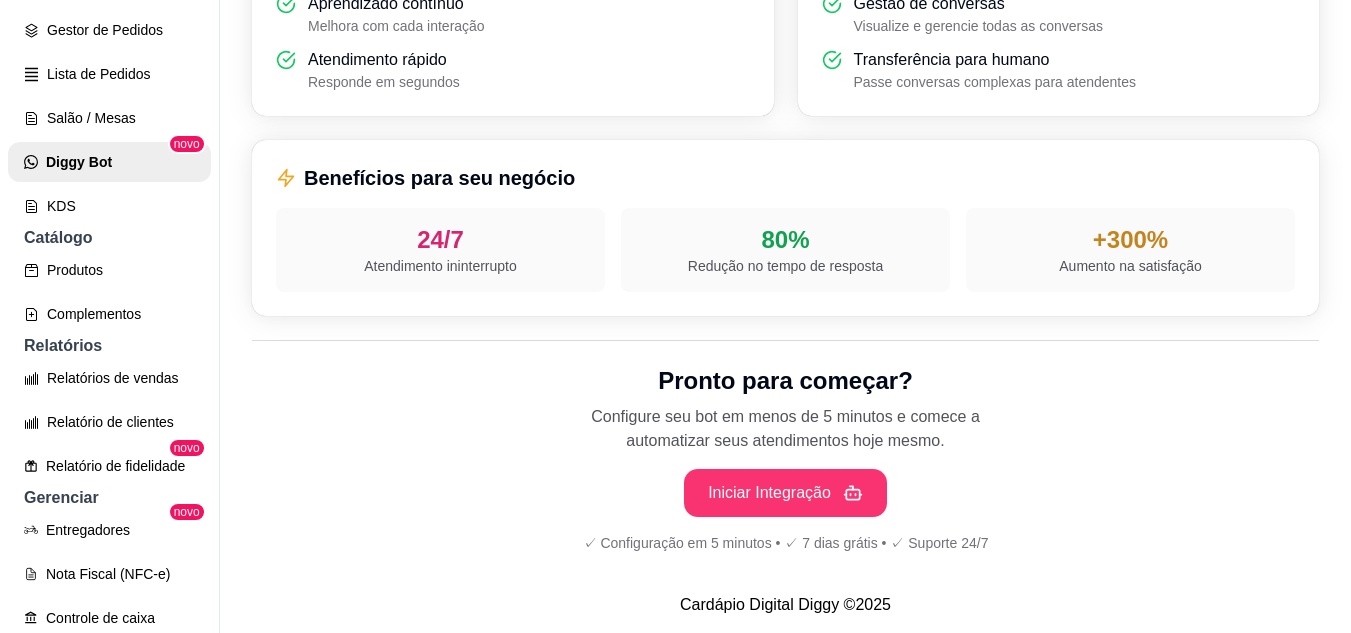 scroll, scrollTop: 773, scrollLeft: 0, axis: vertical 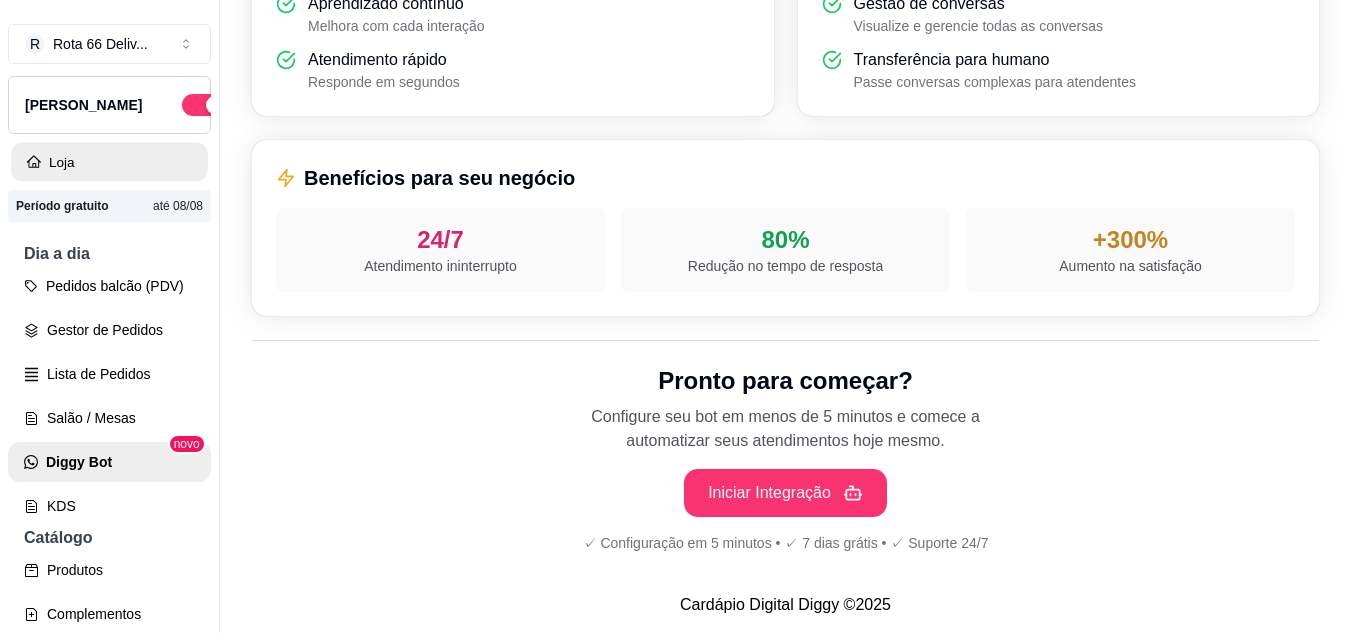 click on "Loja" at bounding box center (109, 162) 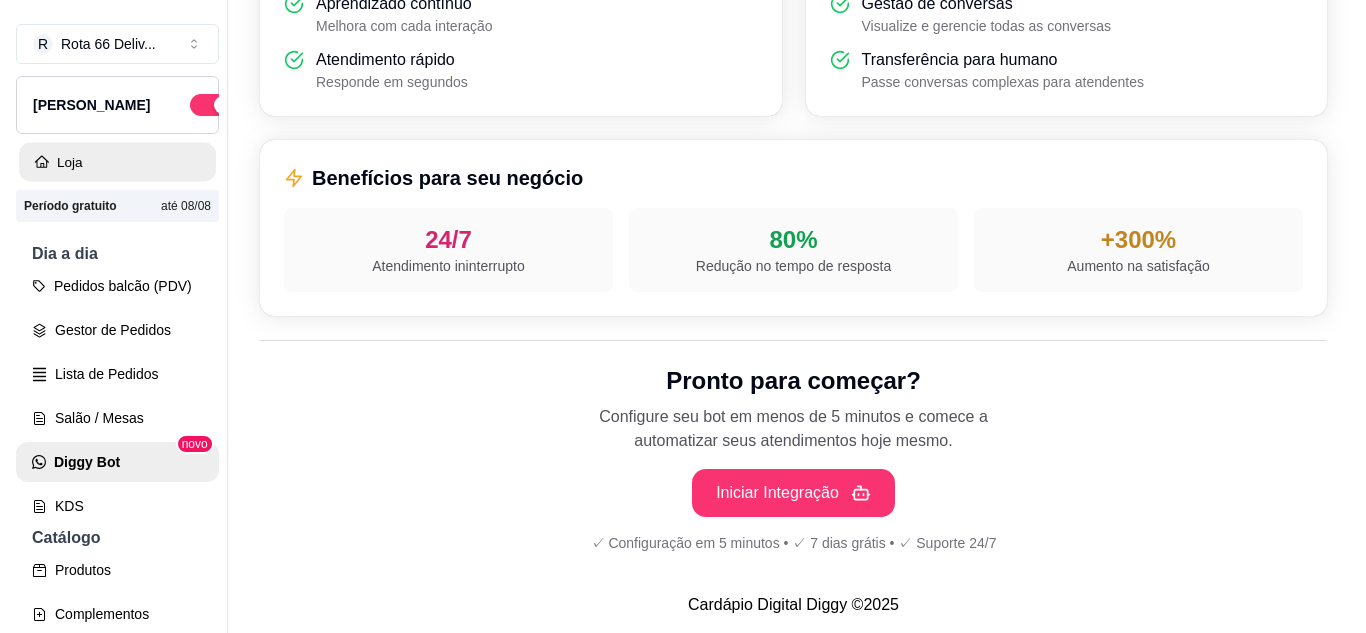 scroll, scrollTop: 0, scrollLeft: 0, axis: both 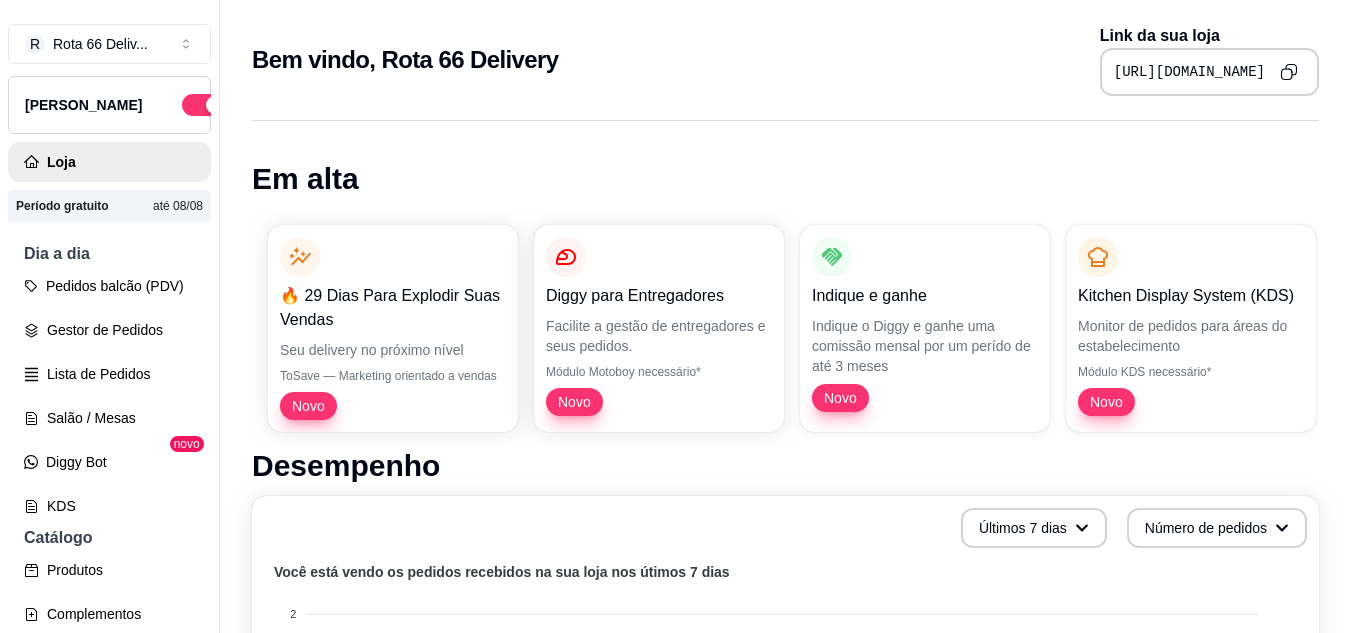 click on "Novo" at bounding box center (308, 406) 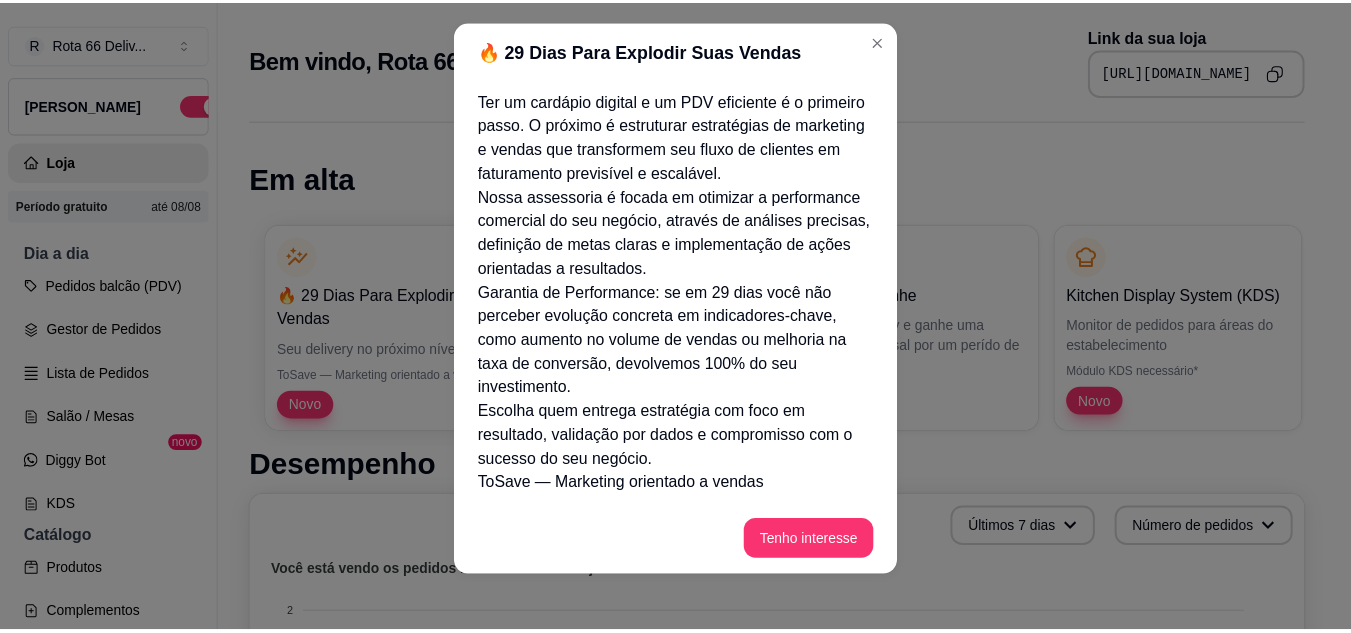 scroll, scrollTop: 26, scrollLeft: 0, axis: vertical 